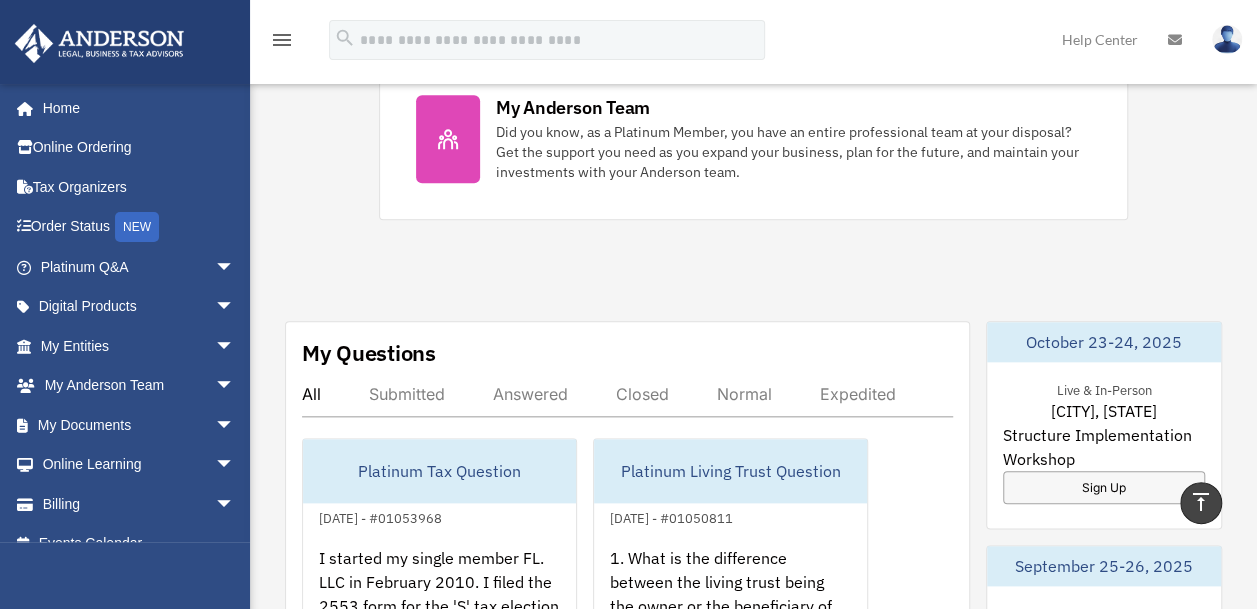 scroll, scrollTop: 1000, scrollLeft: 0, axis: vertical 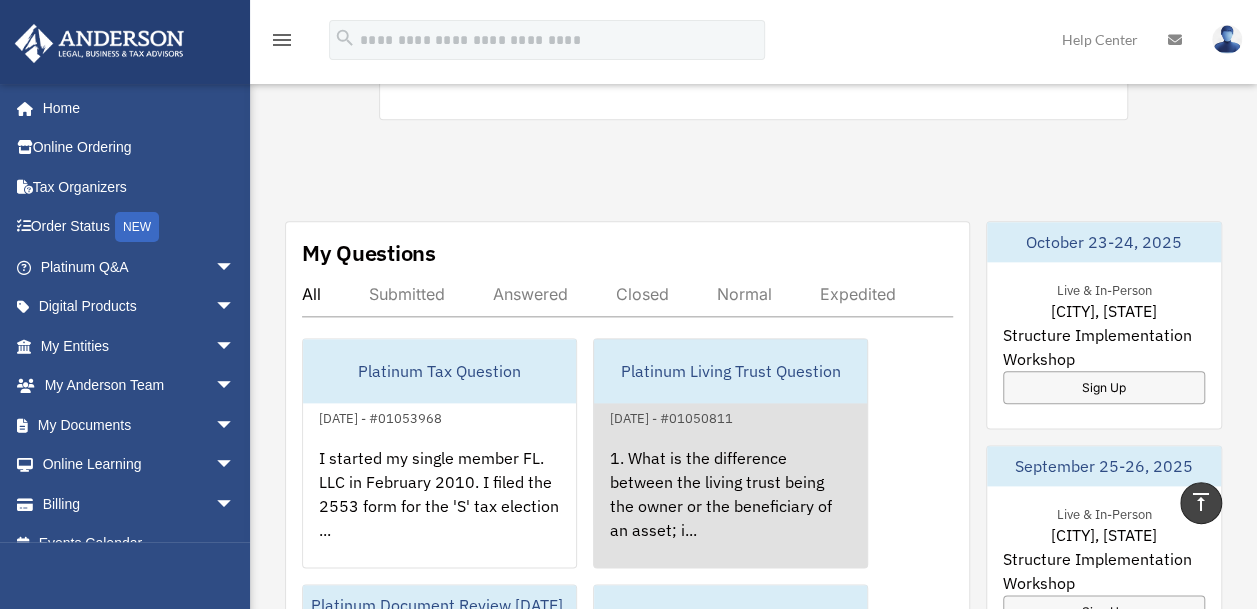 click on "1. What is the difference between the living trust being the owner or the beneficiary of an asset; i..." at bounding box center (730, 508) 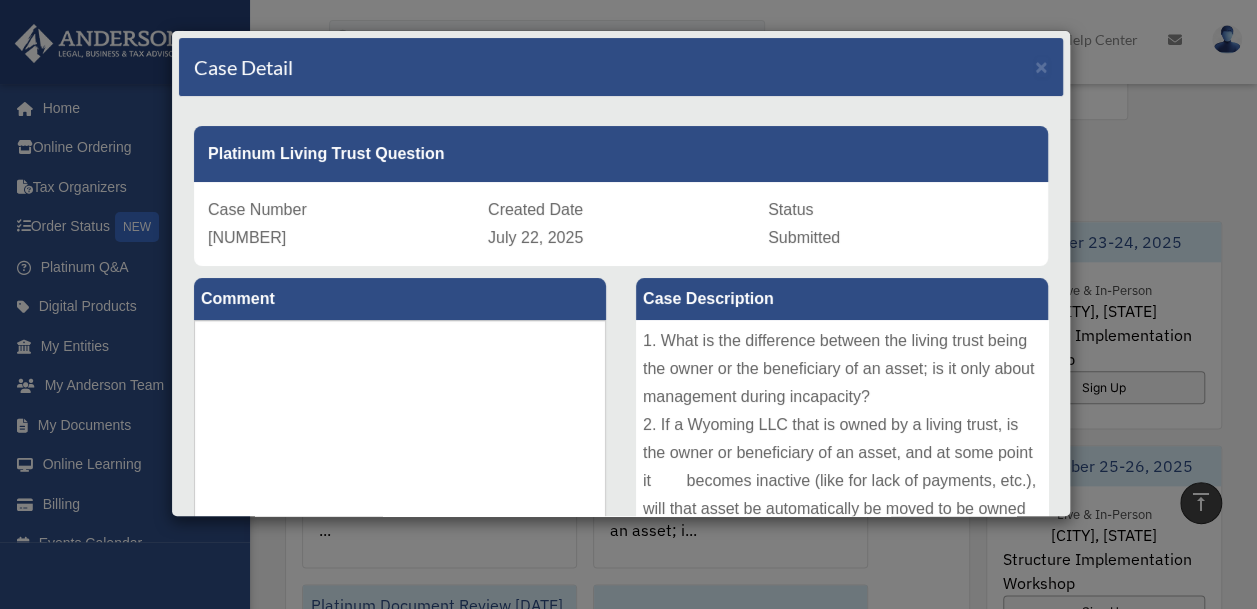 scroll, scrollTop: 78, scrollLeft: 0, axis: vertical 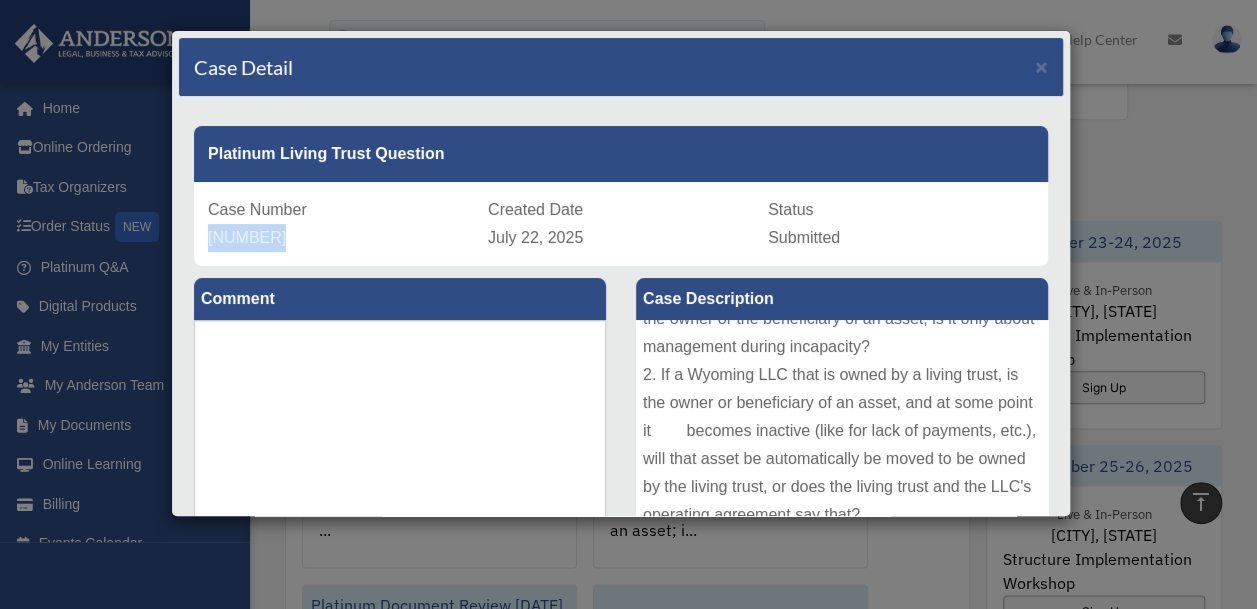 drag, startPoint x: 280, startPoint y: 234, endPoint x: 182, endPoint y: 240, distance: 98.1835 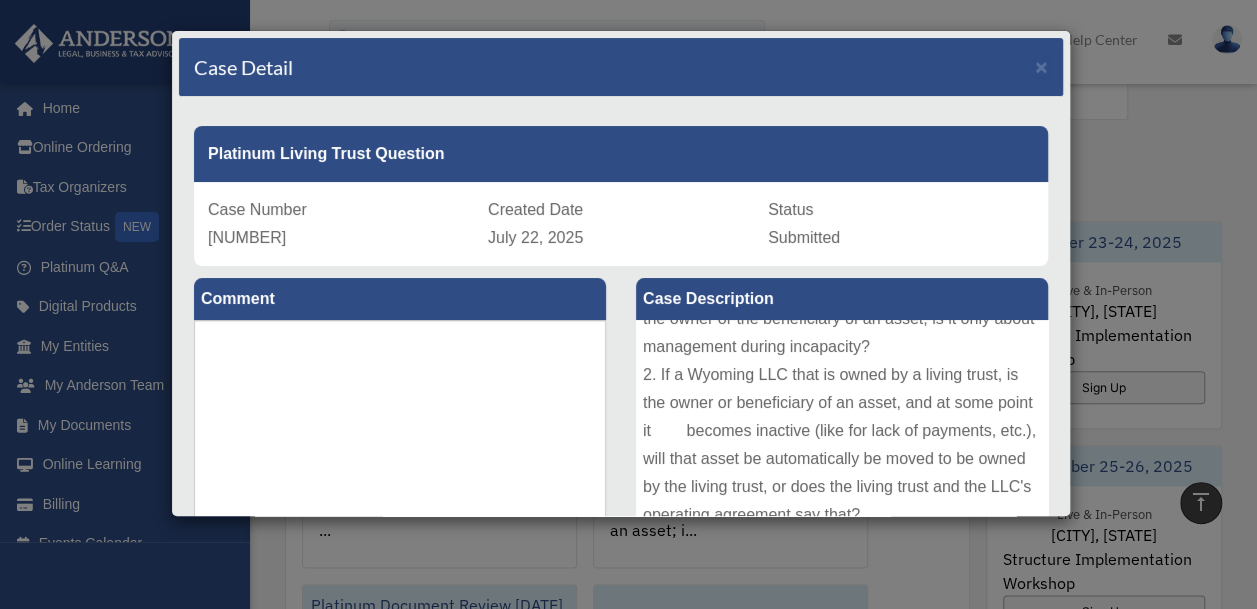click on "Comment
Comment" at bounding box center [400, 468] 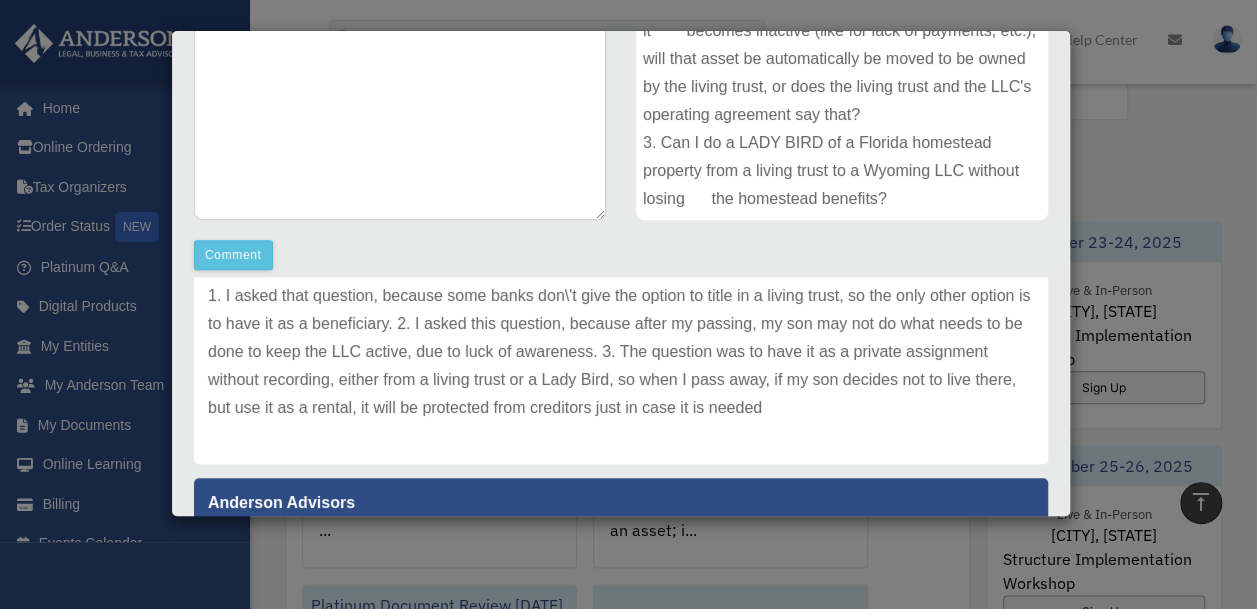 scroll, scrollTop: 0, scrollLeft: 0, axis: both 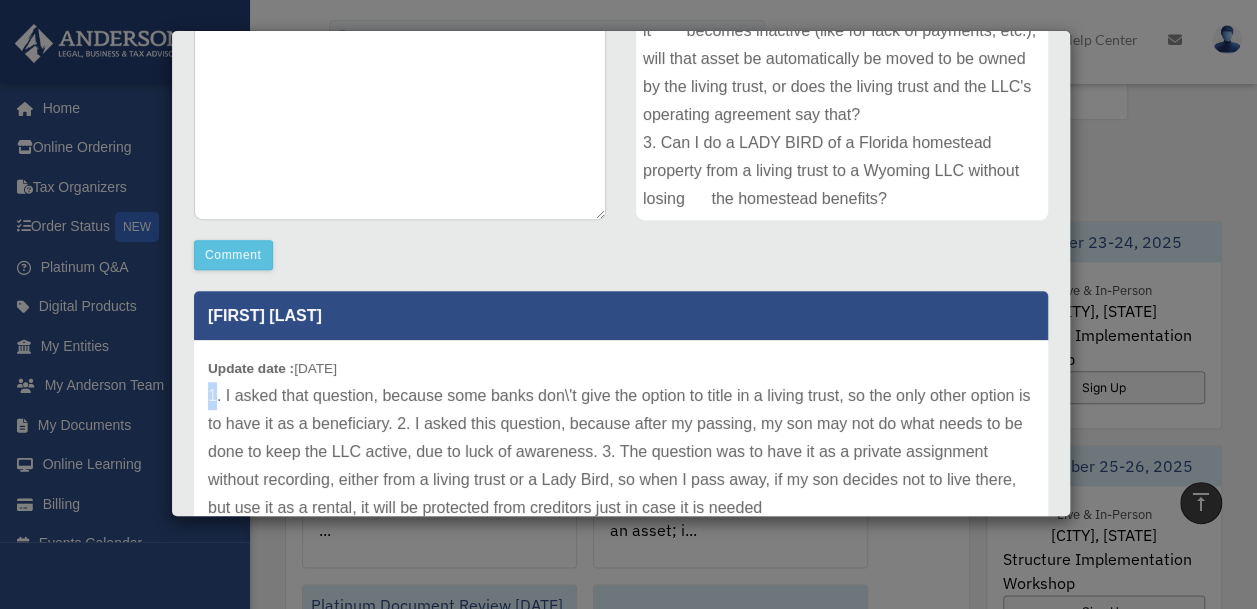drag, startPoint x: 192, startPoint y: 396, endPoint x: 214, endPoint y: 394, distance: 22.090721 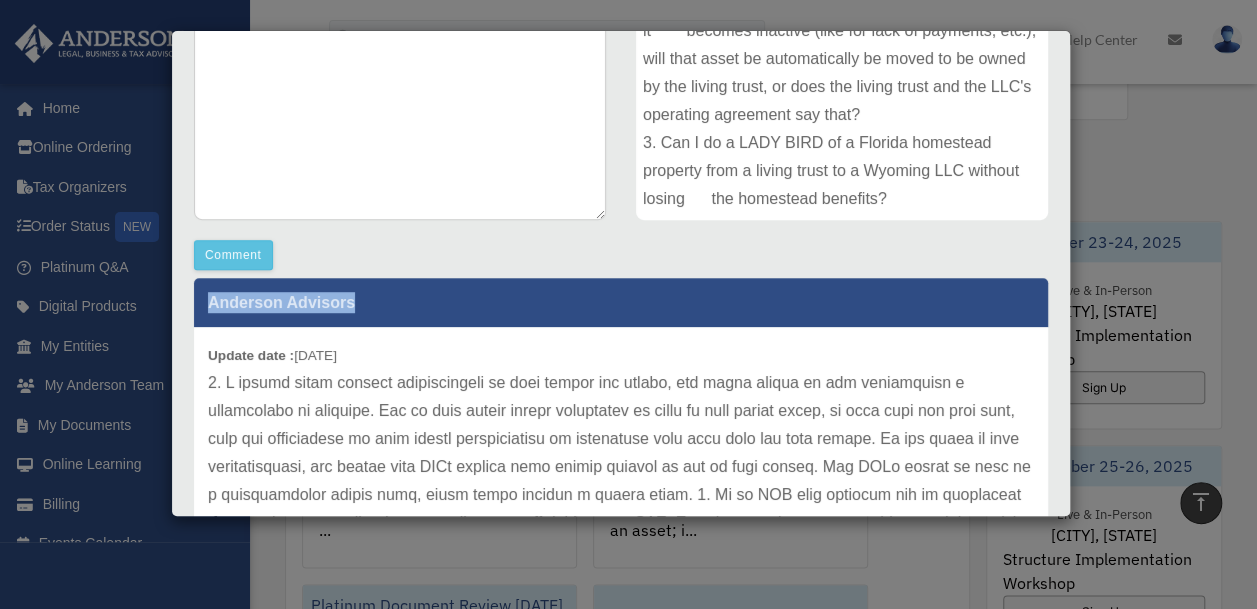 scroll, scrollTop: 200, scrollLeft: 0, axis: vertical 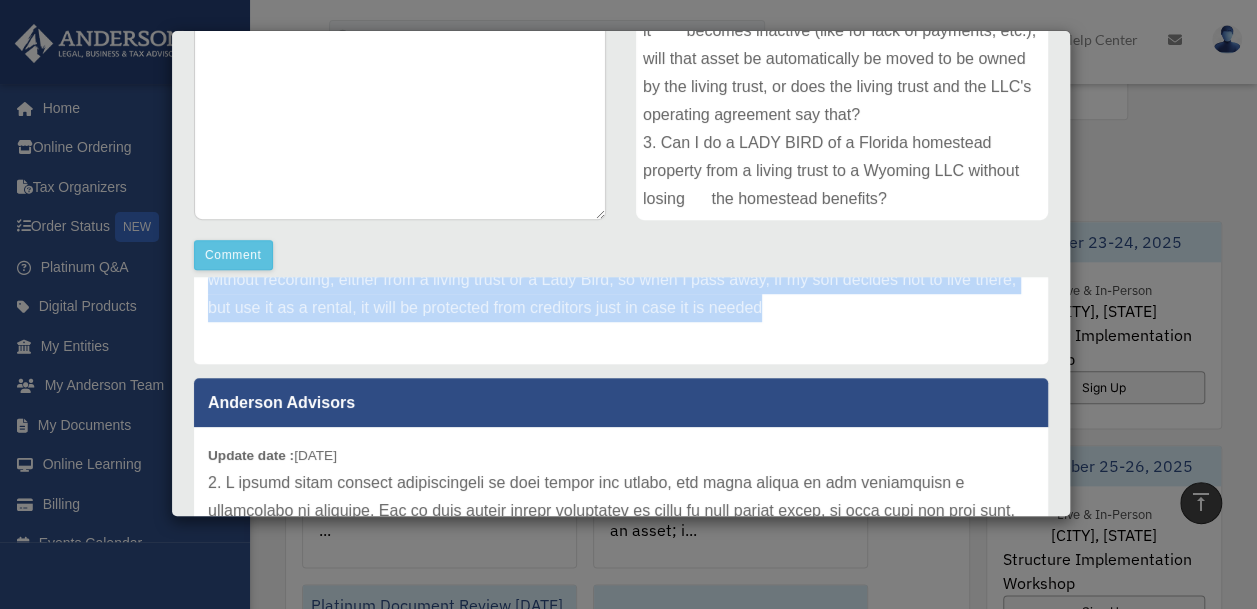 drag, startPoint x: 205, startPoint y: 394, endPoint x: 930, endPoint y: 302, distance: 730.8139 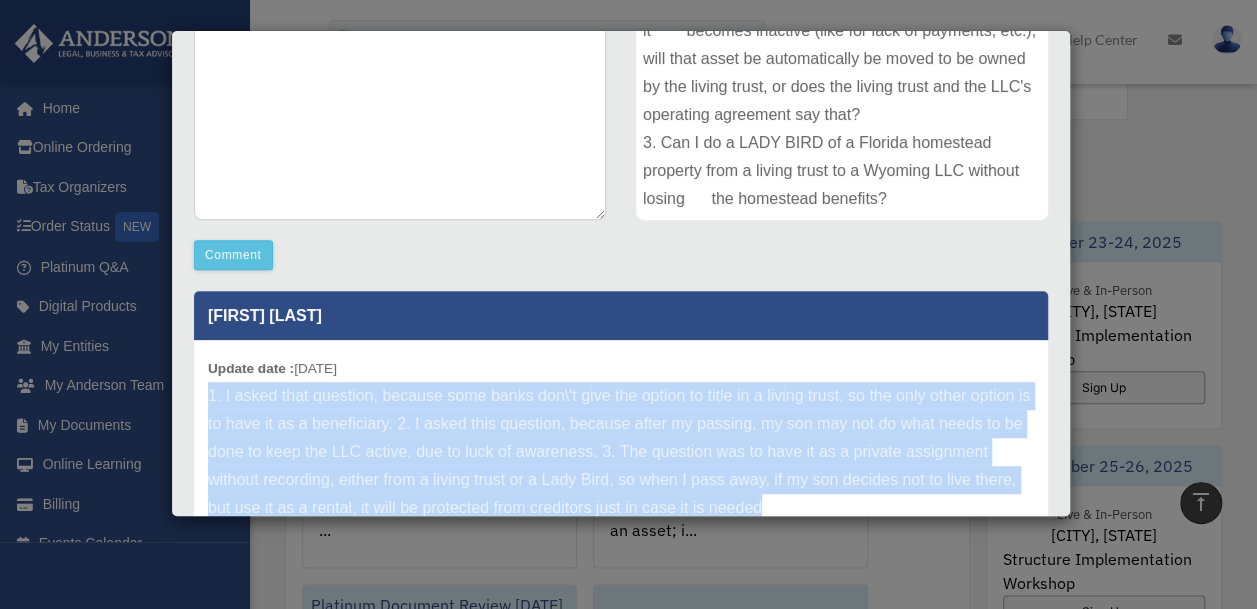 scroll, scrollTop: 0, scrollLeft: 0, axis: both 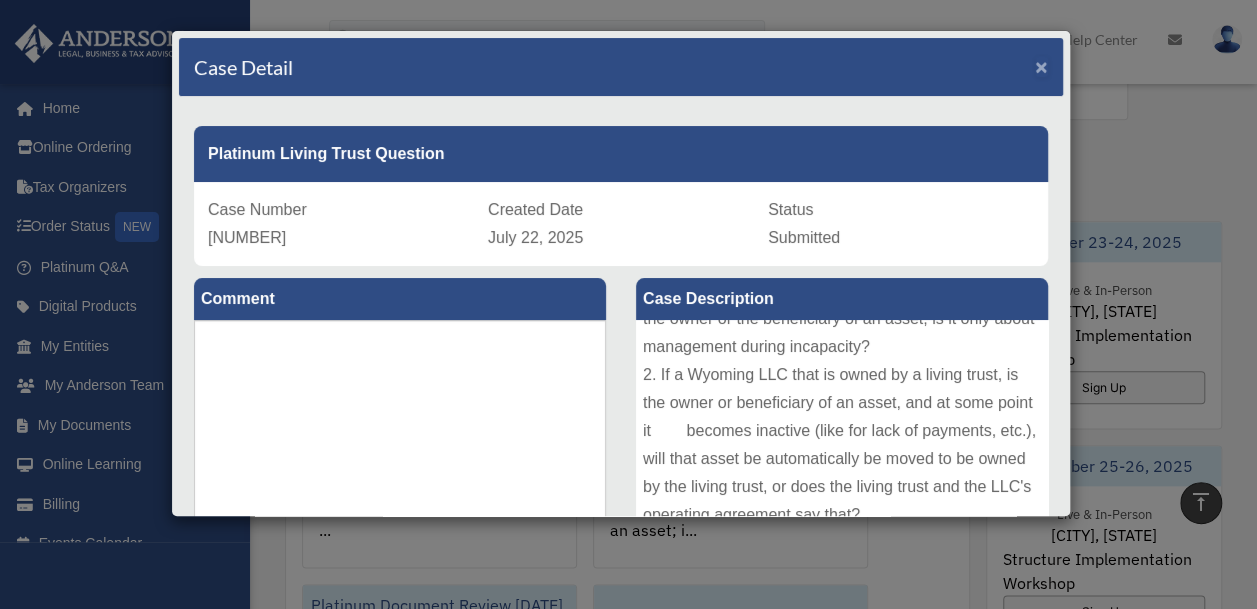 click on "×" at bounding box center [1041, 66] 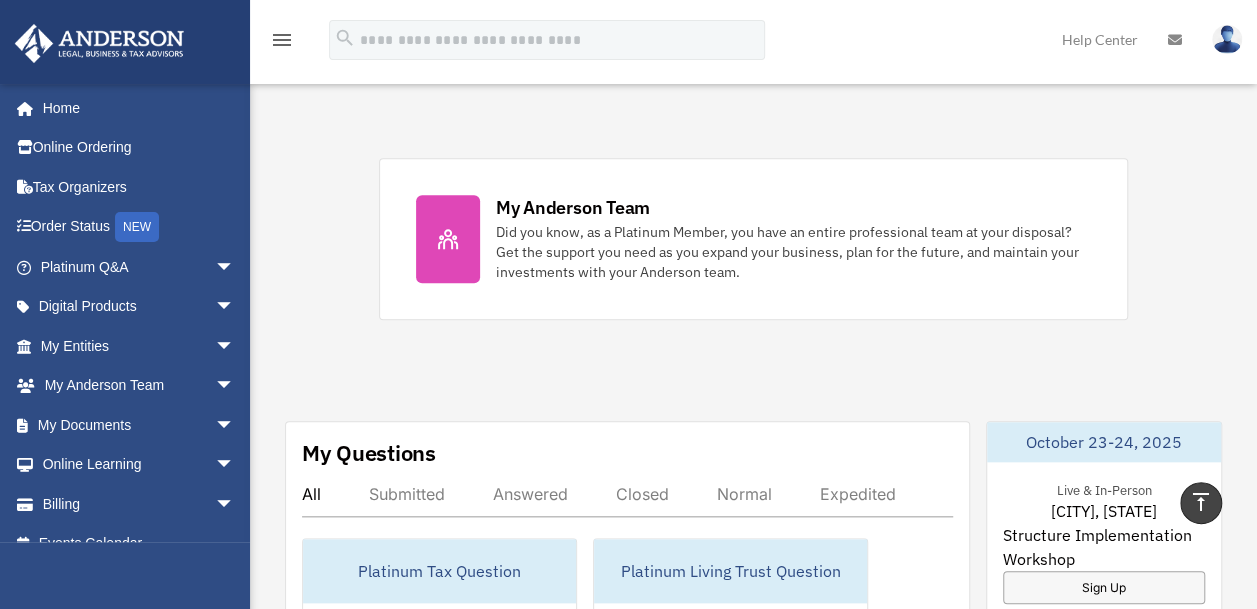 scroll, scrollTop: 900, scrollLeft: 0, axis: vertical 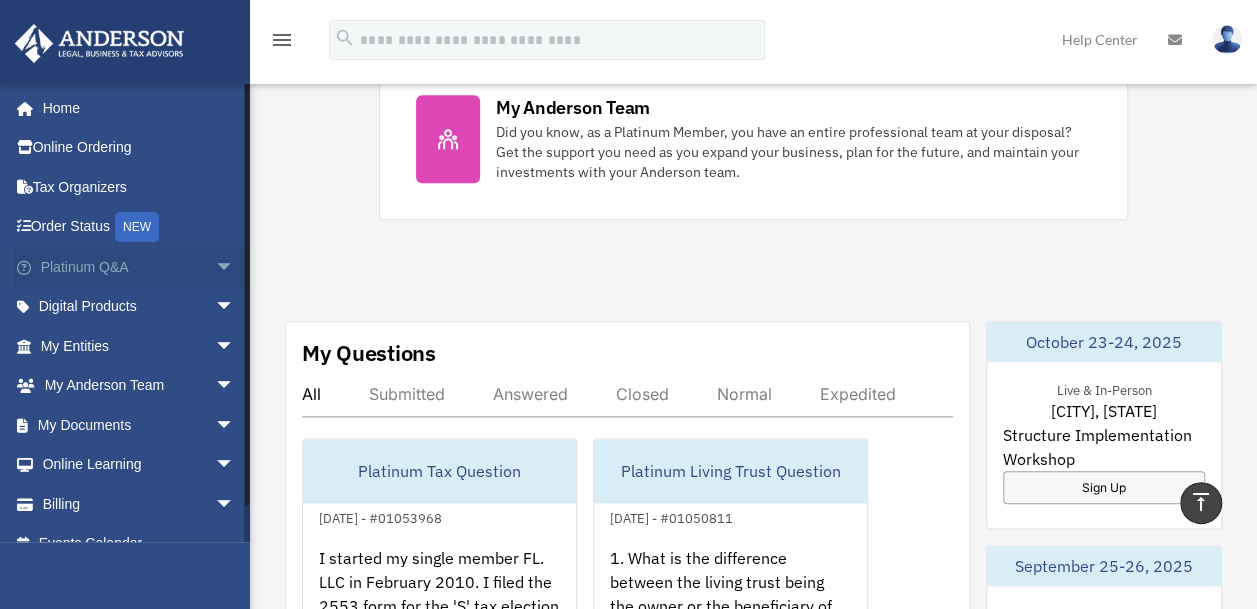 click on "arrow_drop_down" at bounding box center [235, 267] 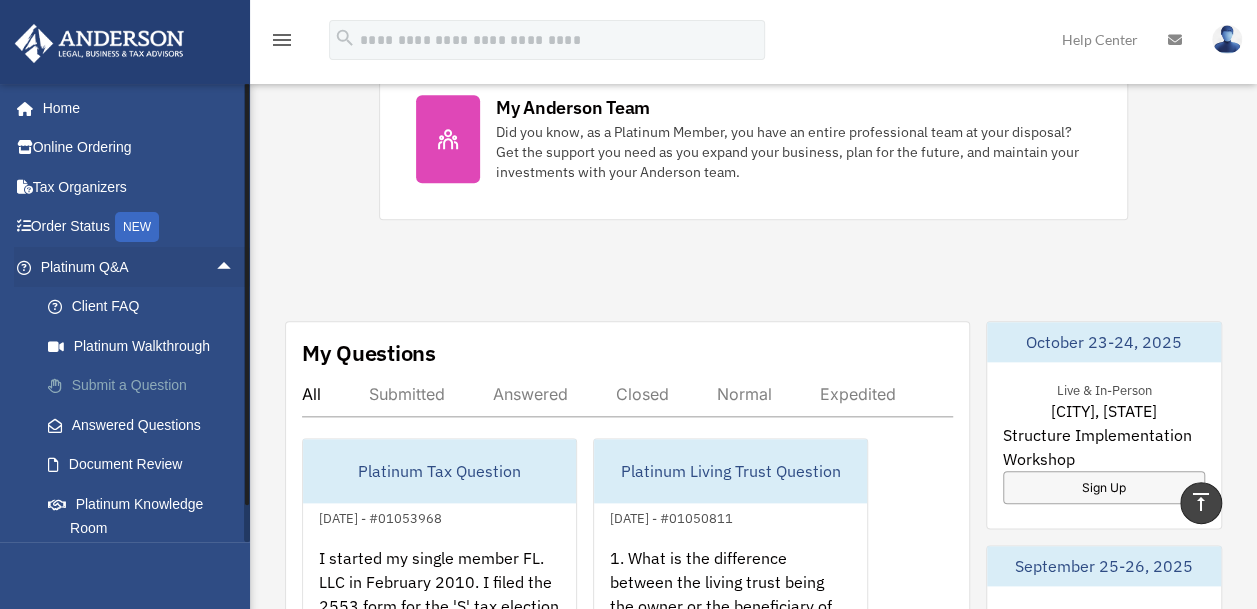 click on "Submit a Question" at bounding box center (146, 386) 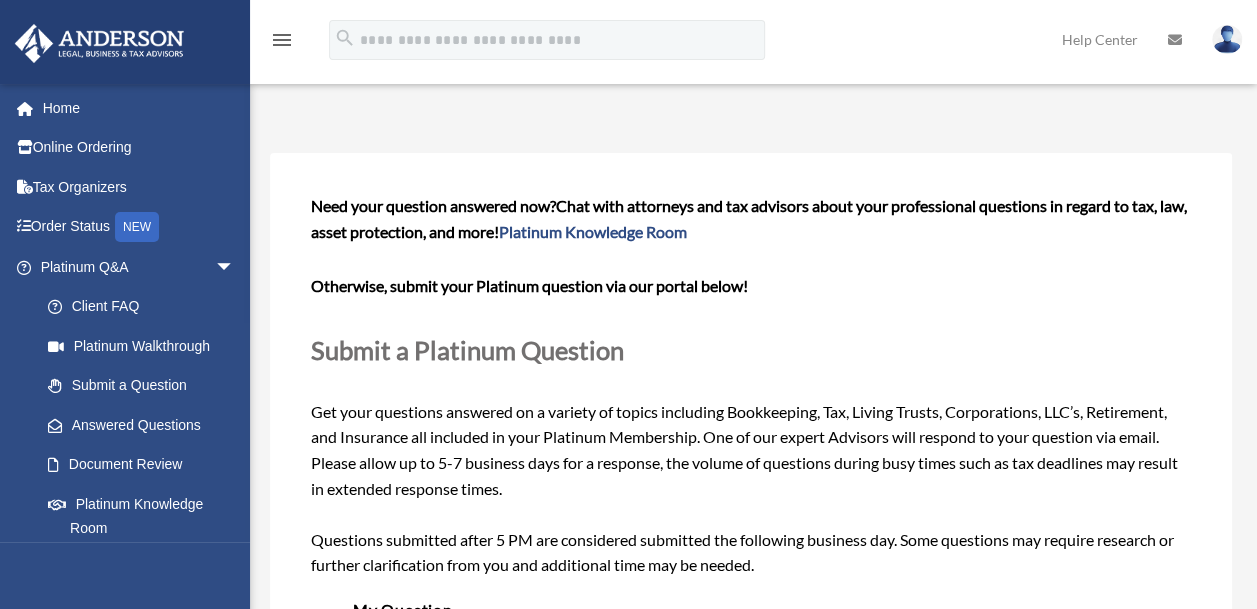 scroll, scrollTop: 300, scrollLeft: 0, axis: vertical 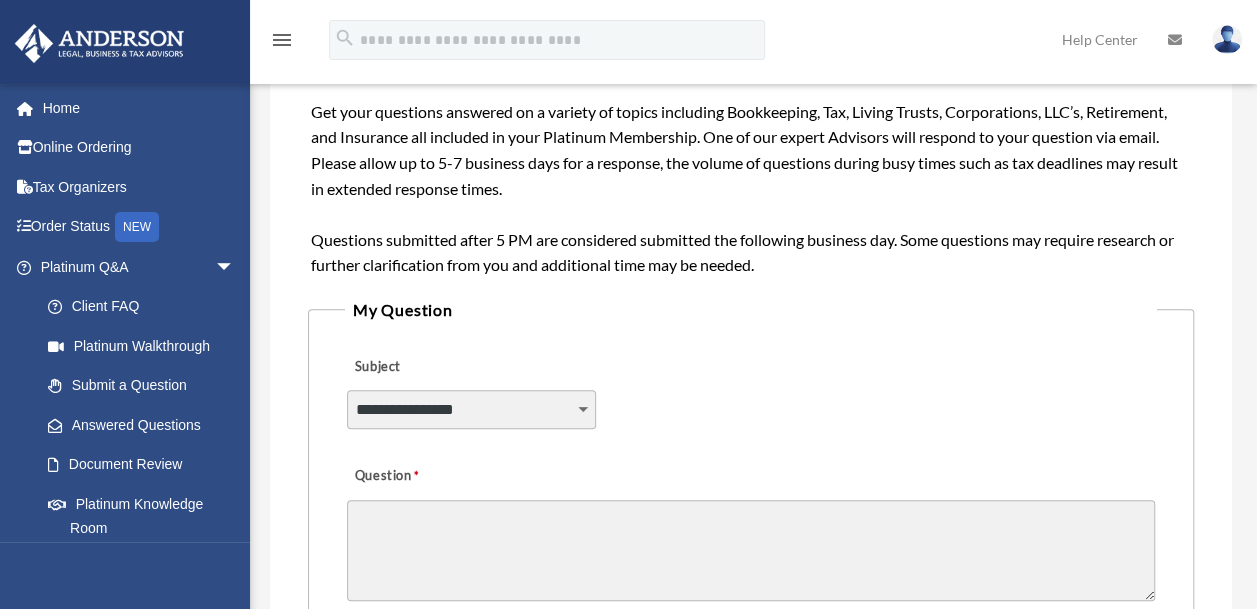 click on "**********" at bounding box center (471, 409) 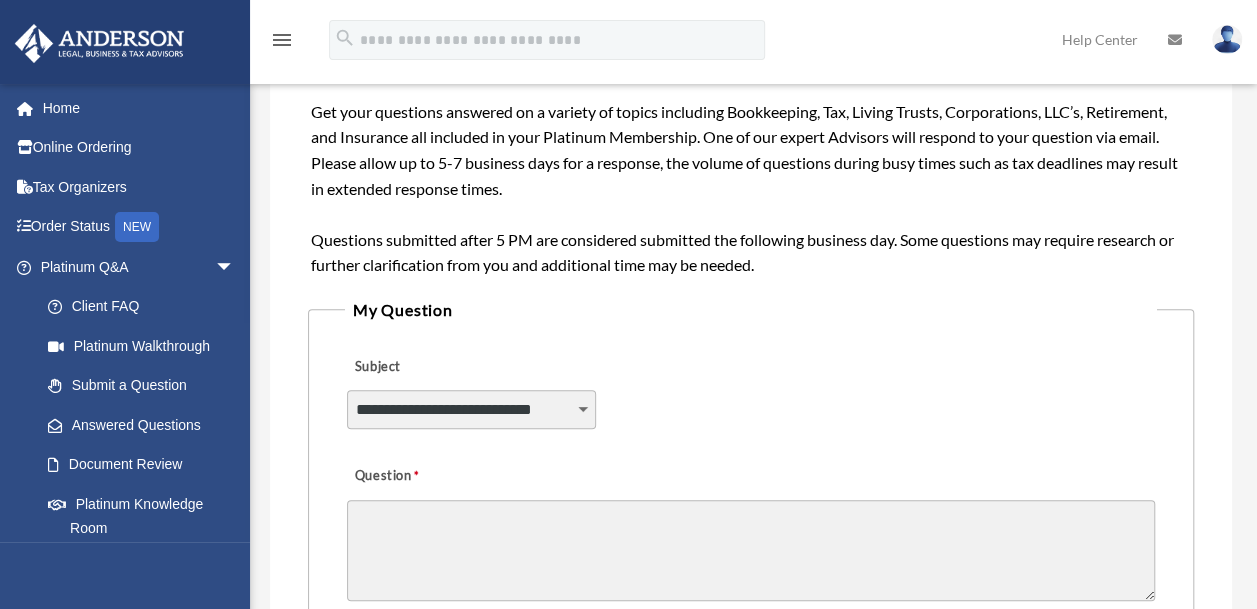 click on "**********" at bounding box center [471, 409] 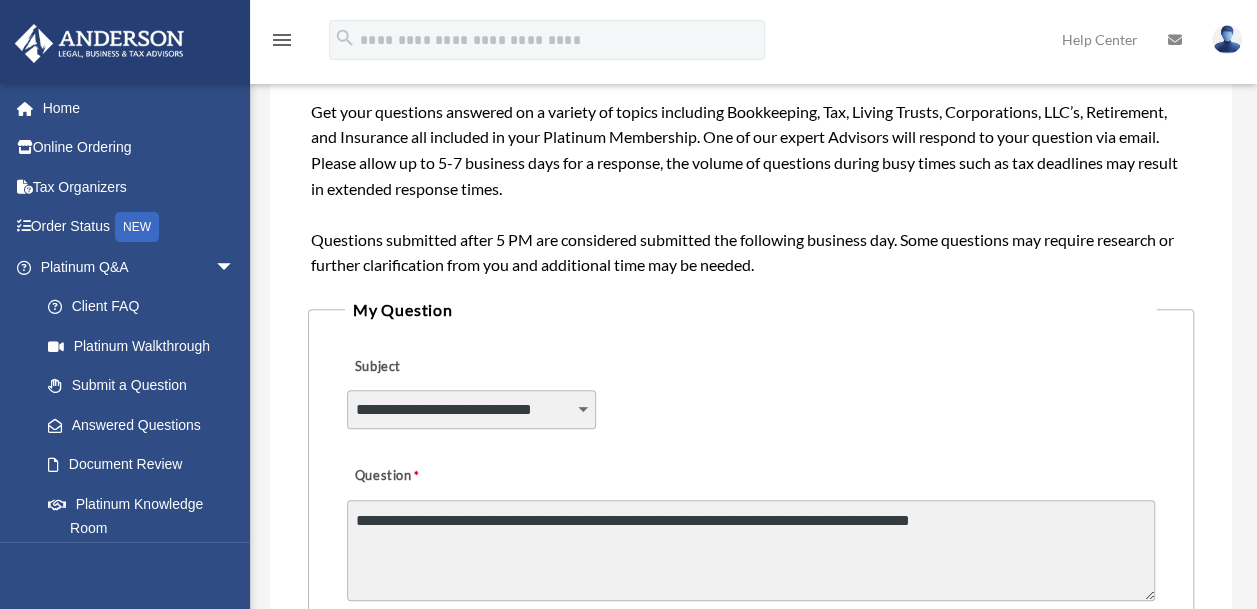 click on "**********" at bounding box center (751, 550) 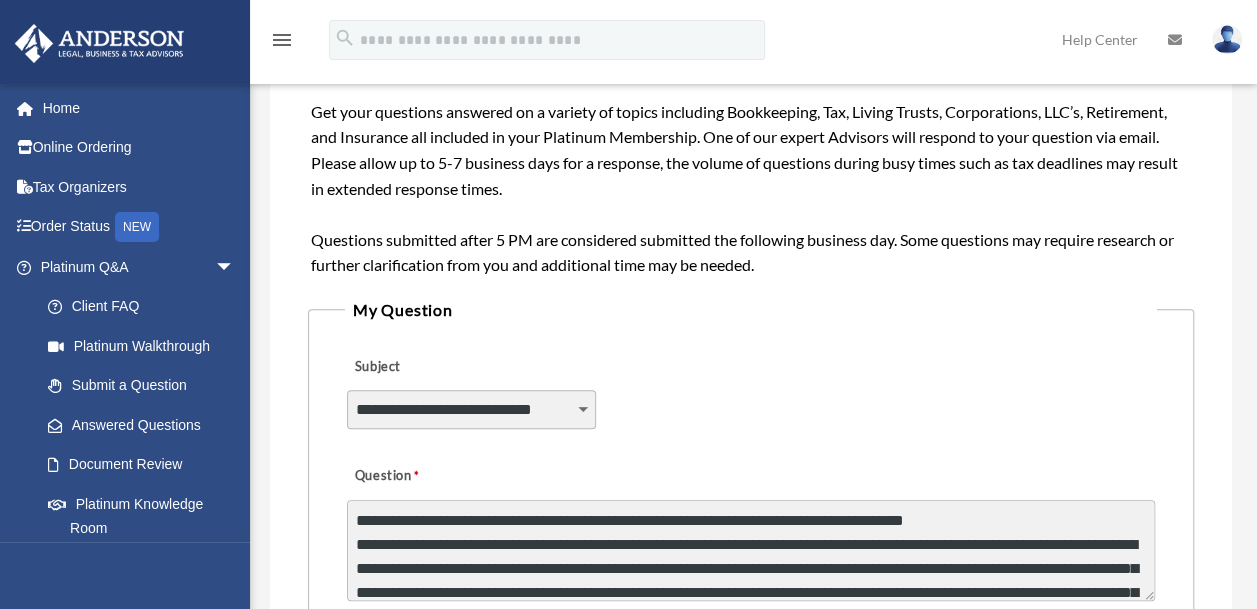 scroll, scrollTop: 50, scrollLeft: 0, axis: vertical 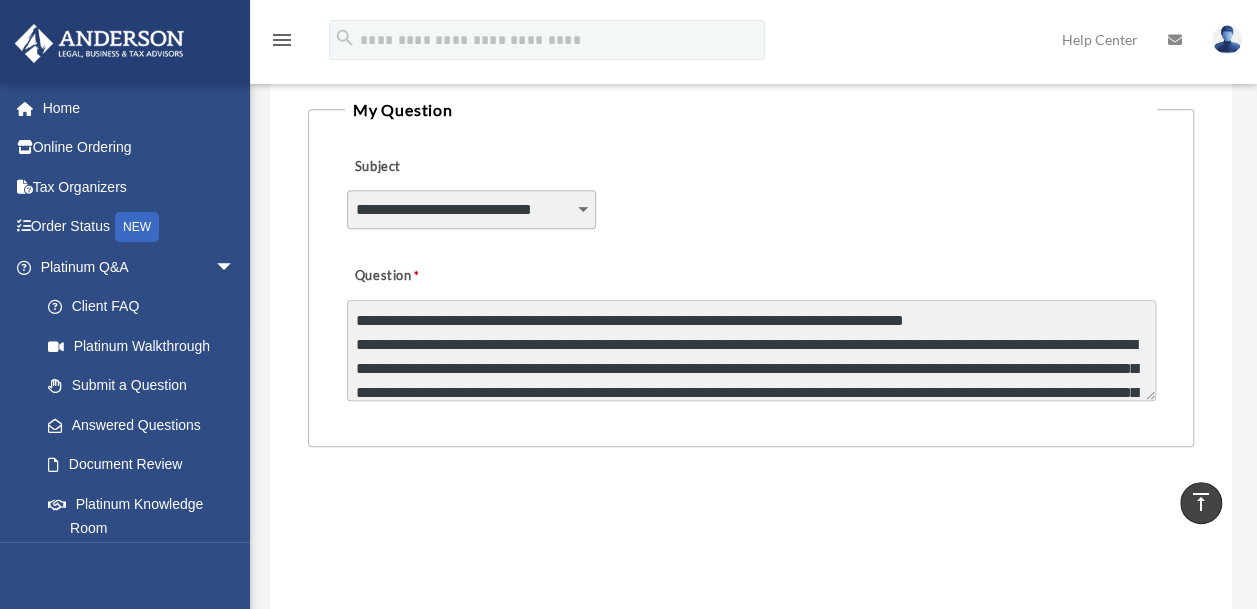 click on "**********" at bounding box center (751, 350) 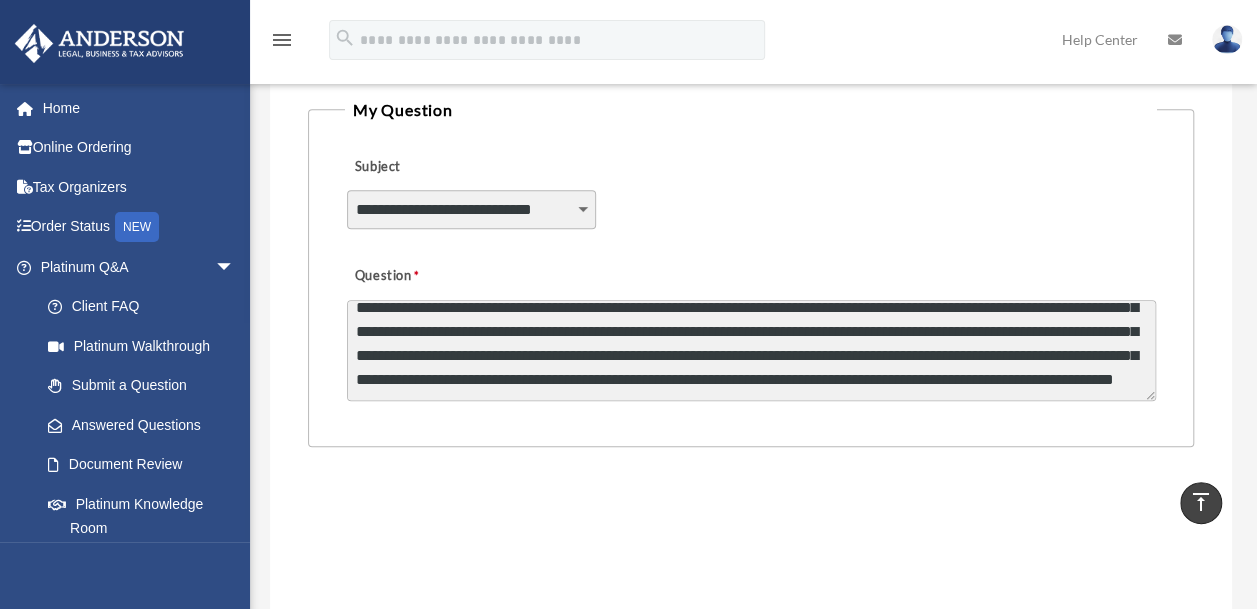 click on "**********" at bounding box center (751, 350) 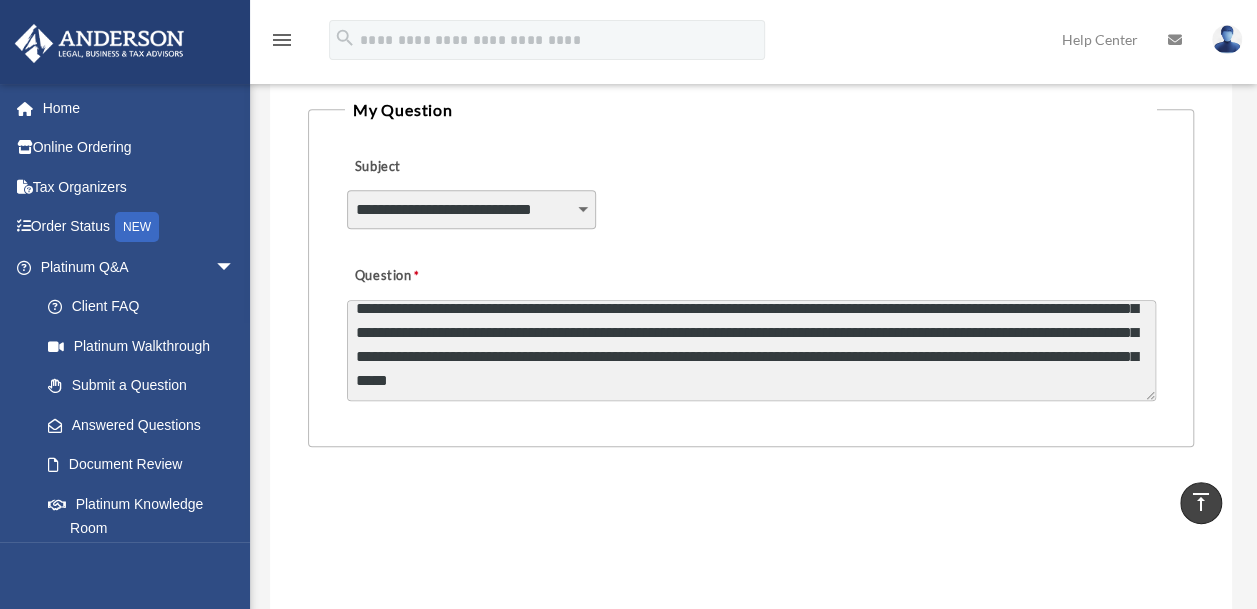 click on "**********" at bounding box center [751, 350] 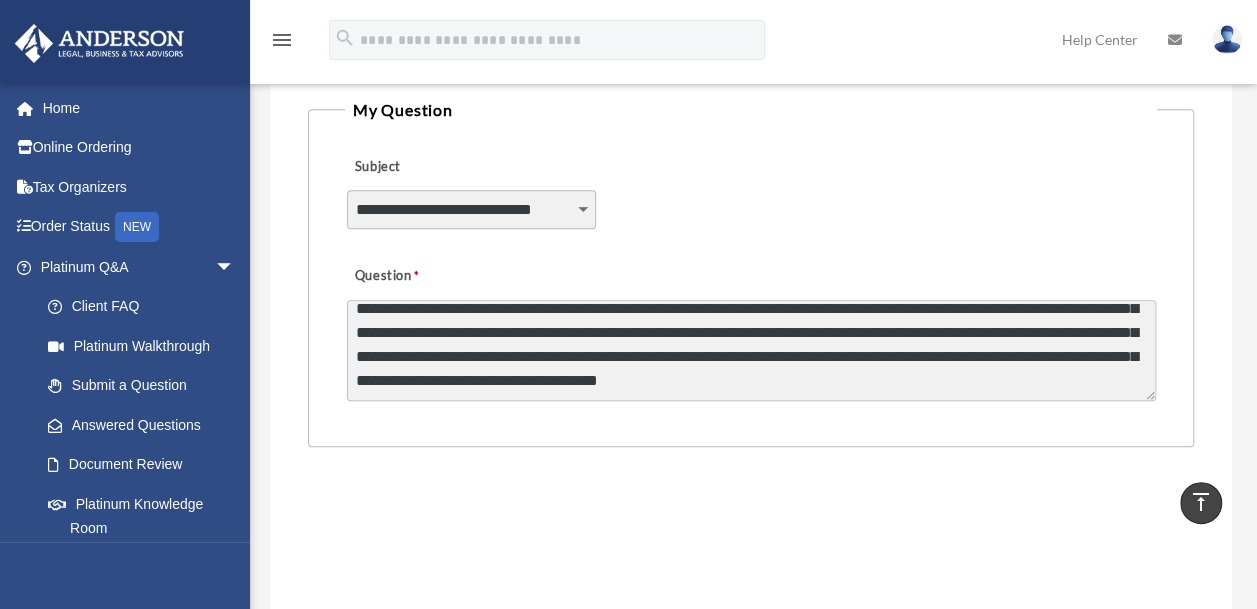 drag, startPoint x: 627, startPoint y: 357, endPoint x: 486, endPoint y: 364, distance: 141.17365 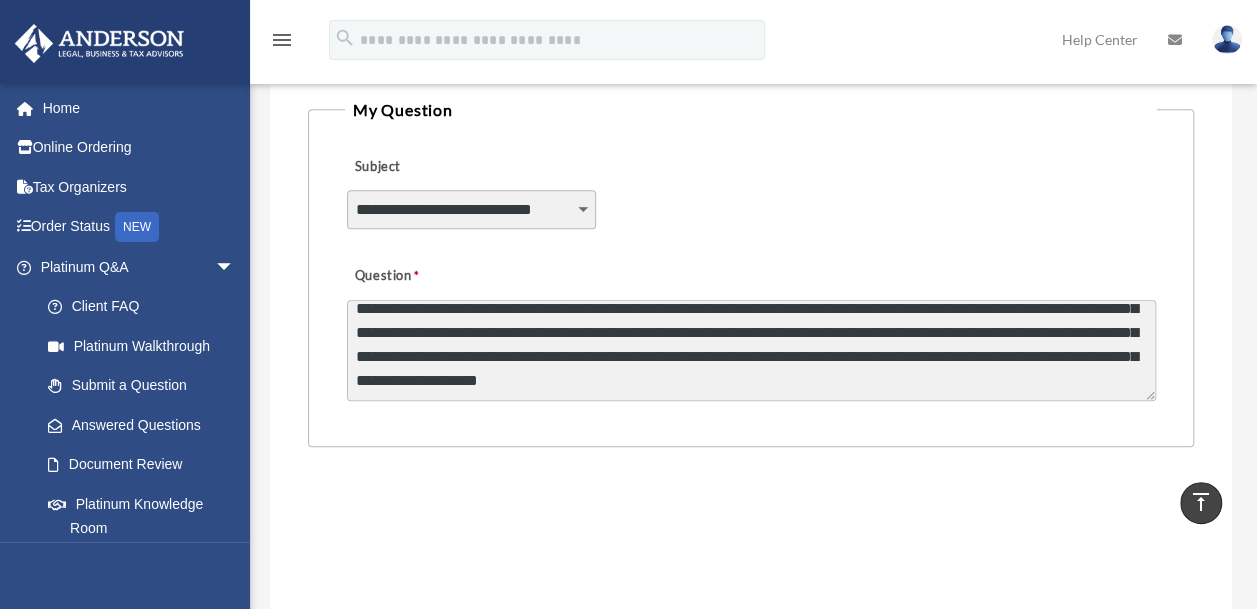 click on "**********" at bounding box center [751, 350] 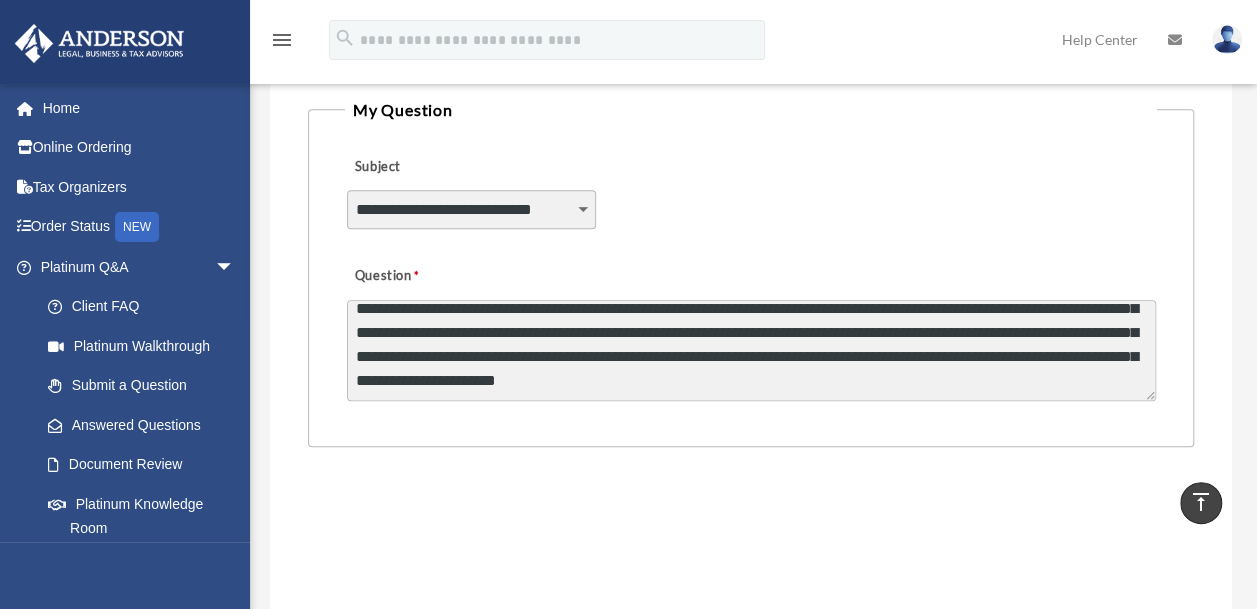 click on "**********" at bounding box center (751, 350) 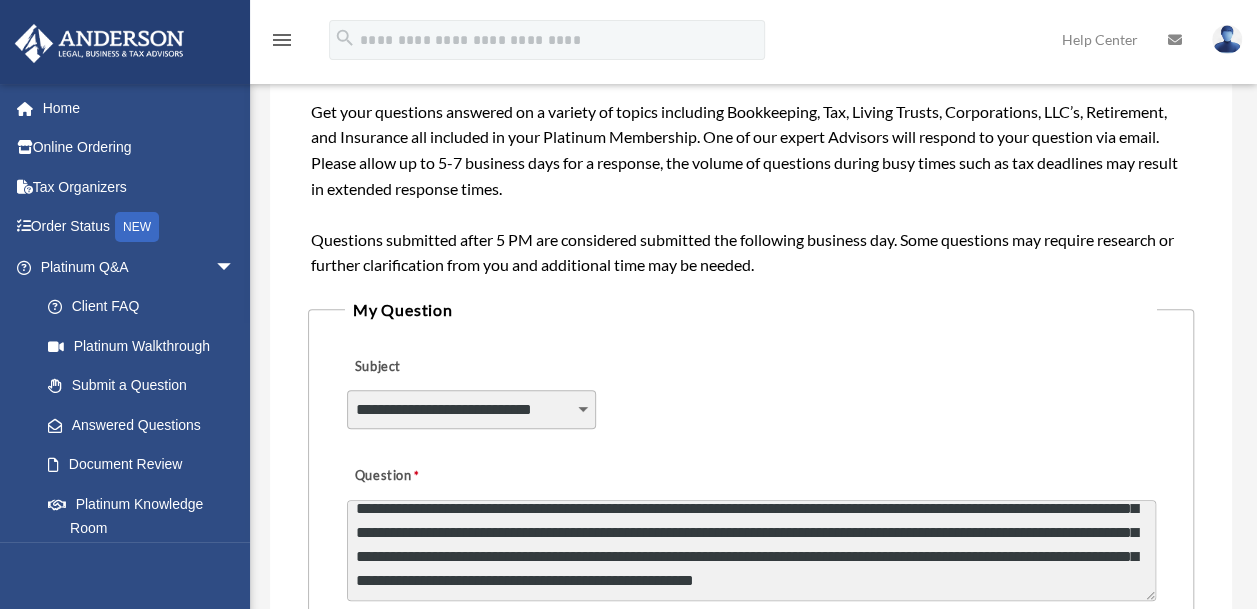 scroll, scrollTop: 400, scrollLeft: 0, axis: vertical 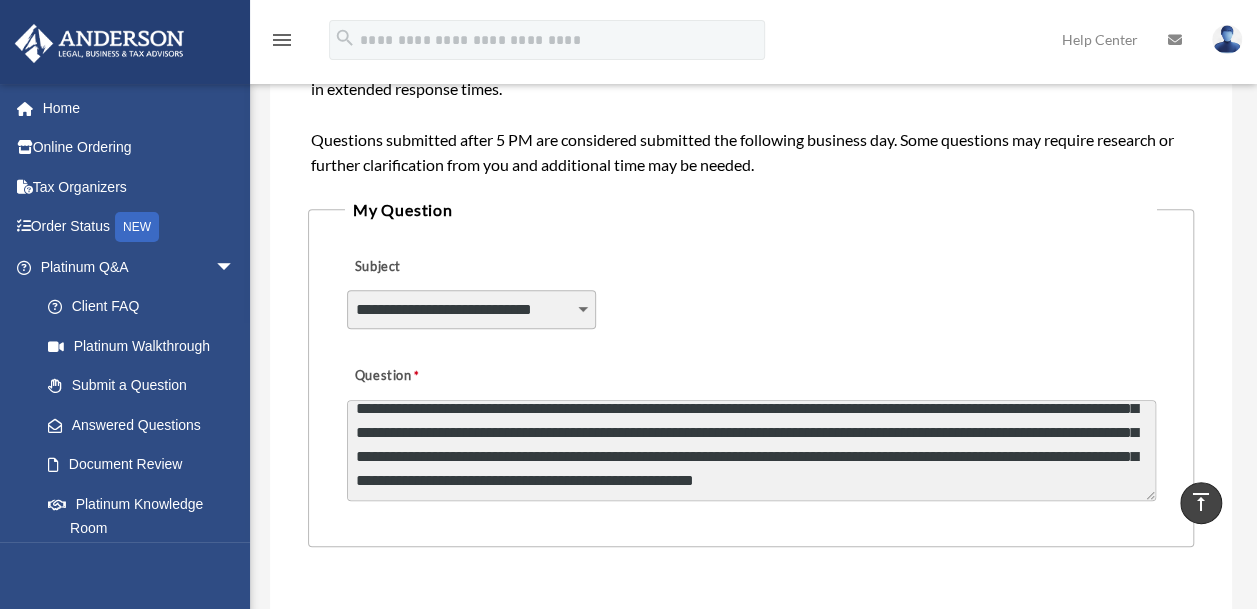 click on "**********" at bounding box center [751, 450] 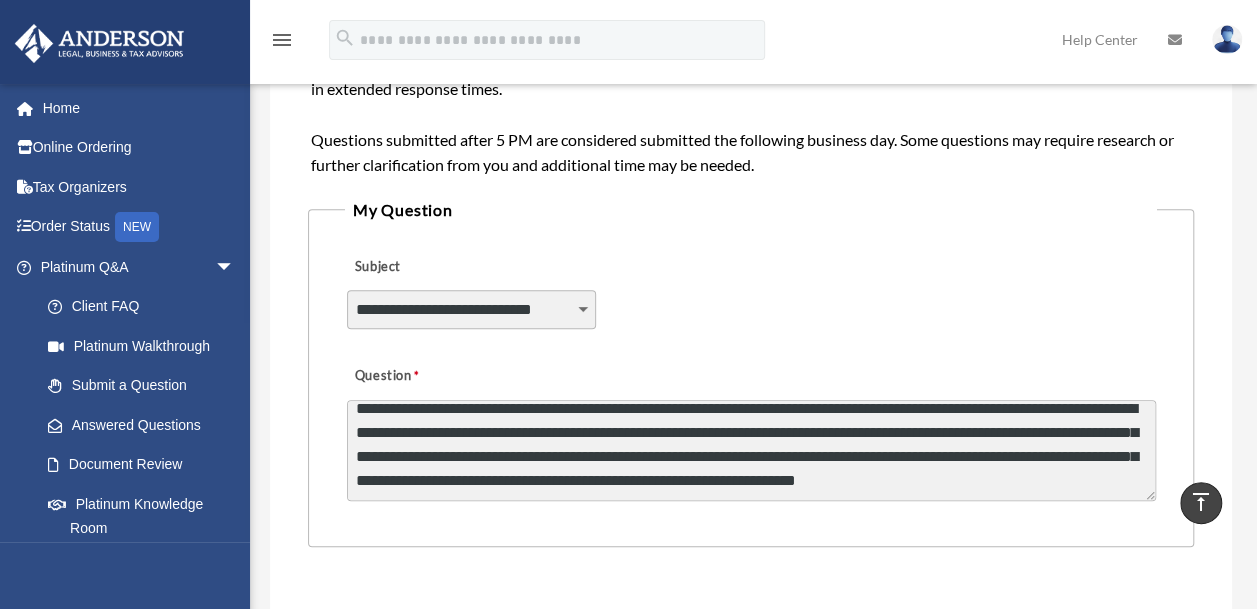 scroll, scrollTop: 106, scrollLeft: 0, axis: vertical 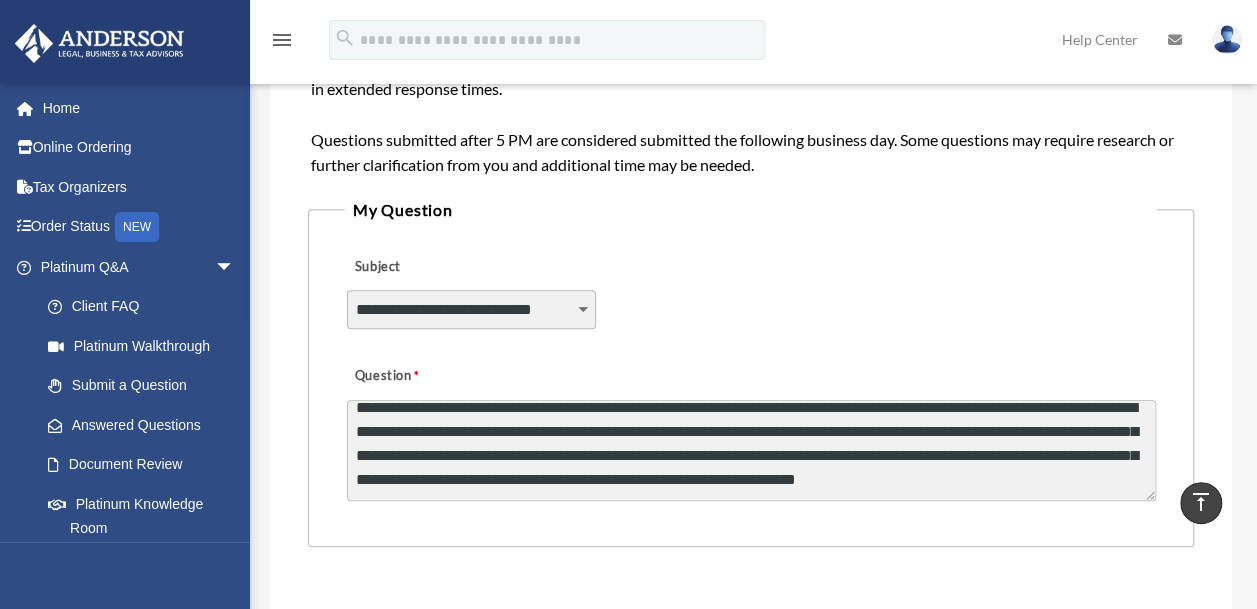 click on "**********" at bounding box center [751, 450] 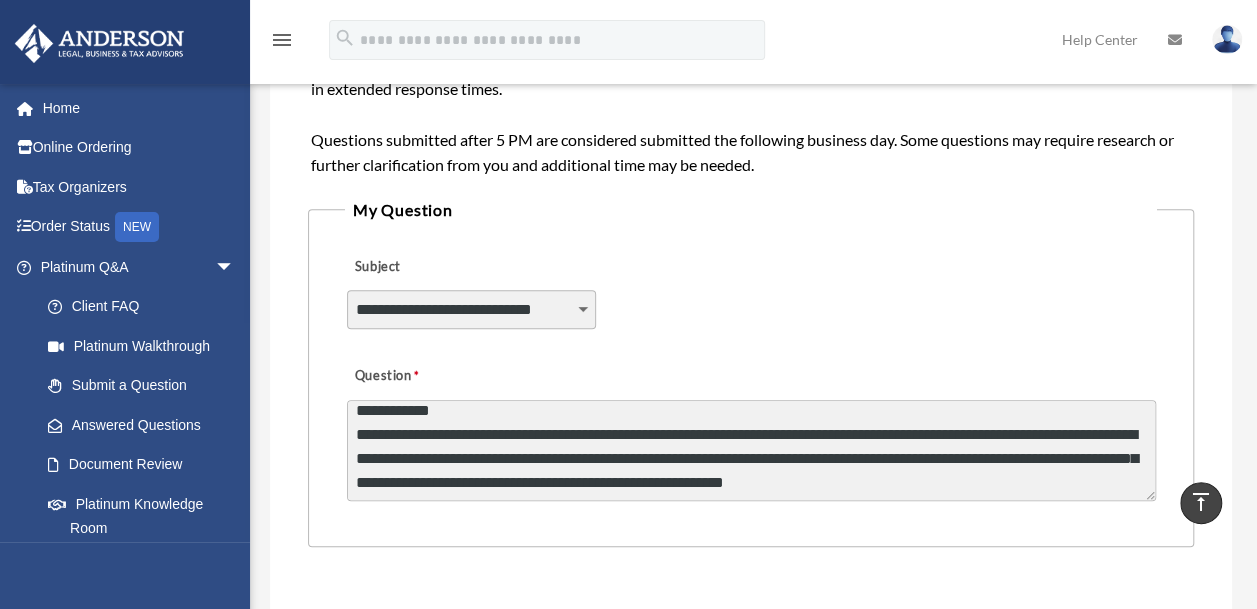 scroll, scrollTop: 132, scrollLeft: 0, axis: vertical 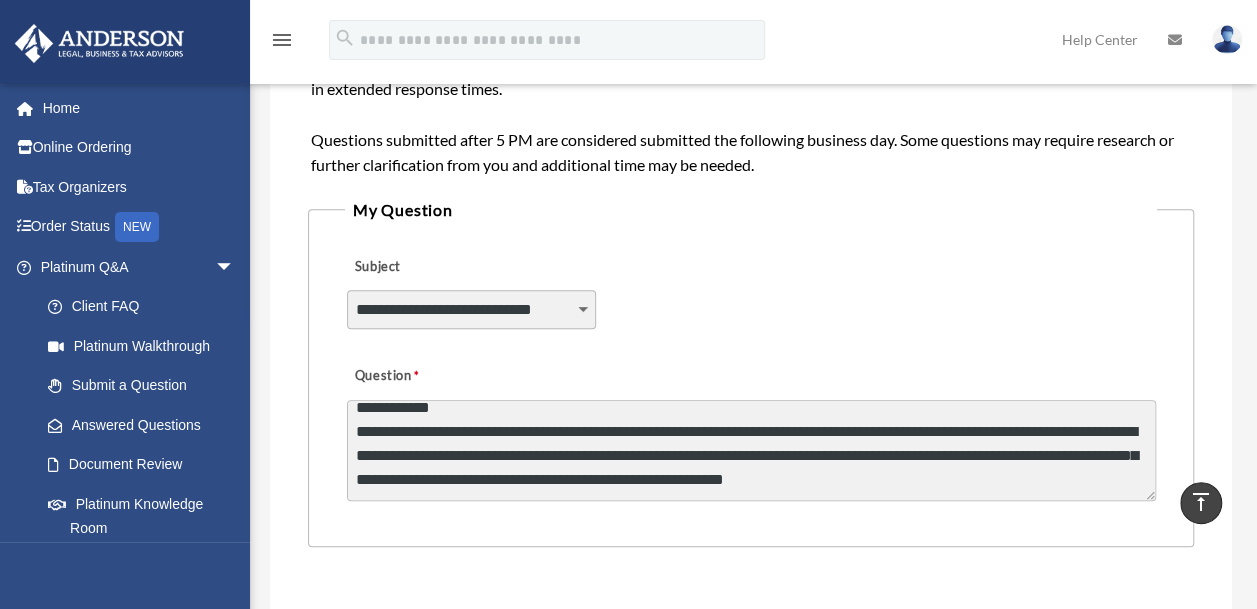 click on "**********" at bounding box center [751, 450] 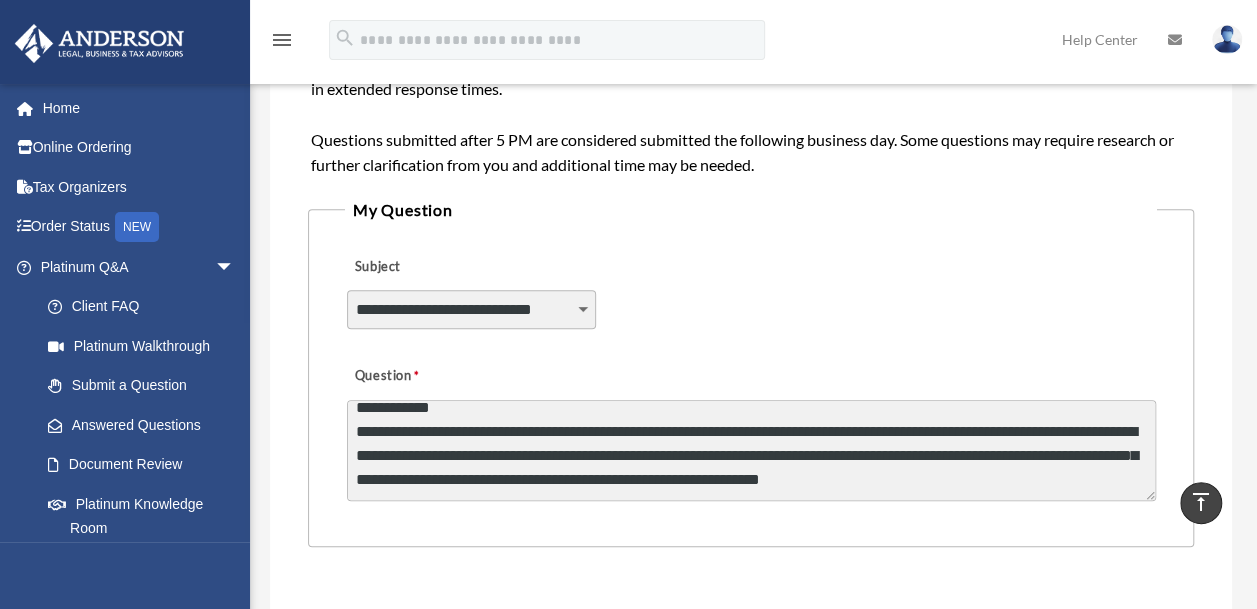 drag, startPoint x: 606, startPoint y: 434, endPoint x: 545, endPoint y: 434, distance: 61 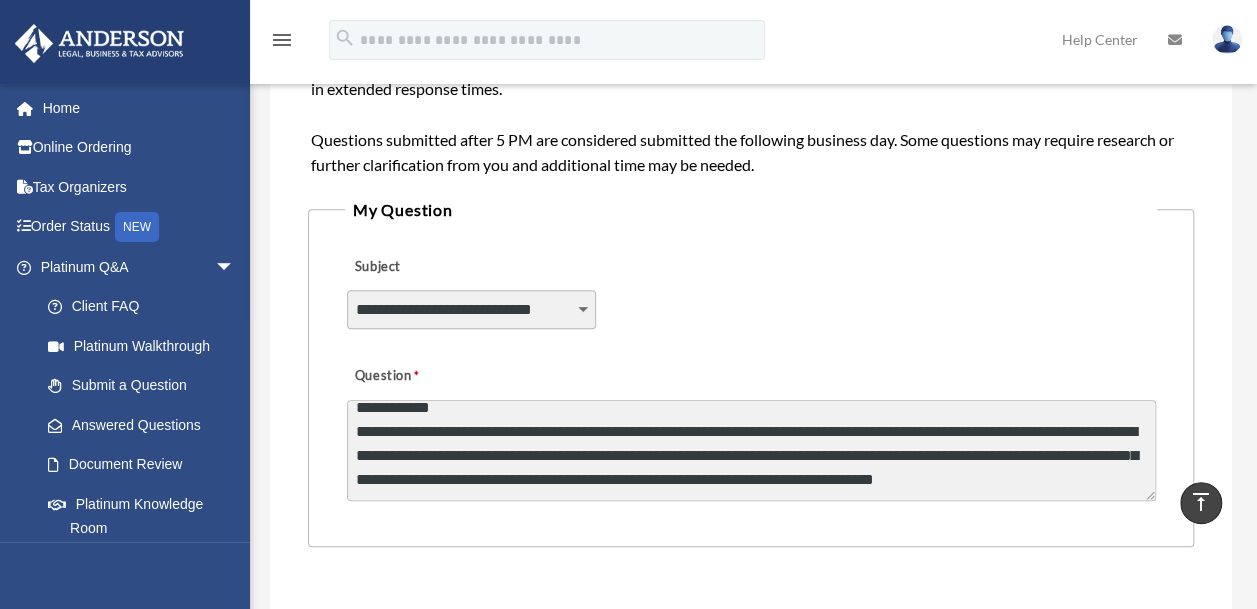 drag, startPoint x: 1069, startPoint y: 436, endPoint x: 942, endPoint y: 434, distance: 127.01575 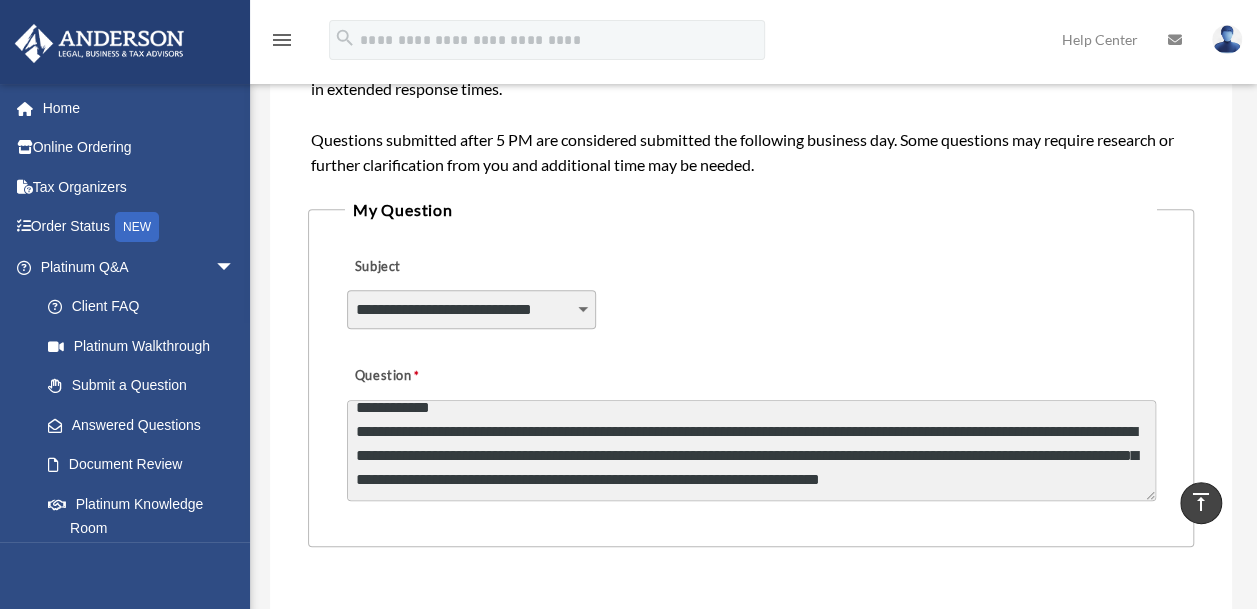 drag, startPoint x: 934, startPoint y: 458, endPoint x: 668, endPoint y: 456, distance: 266.0075 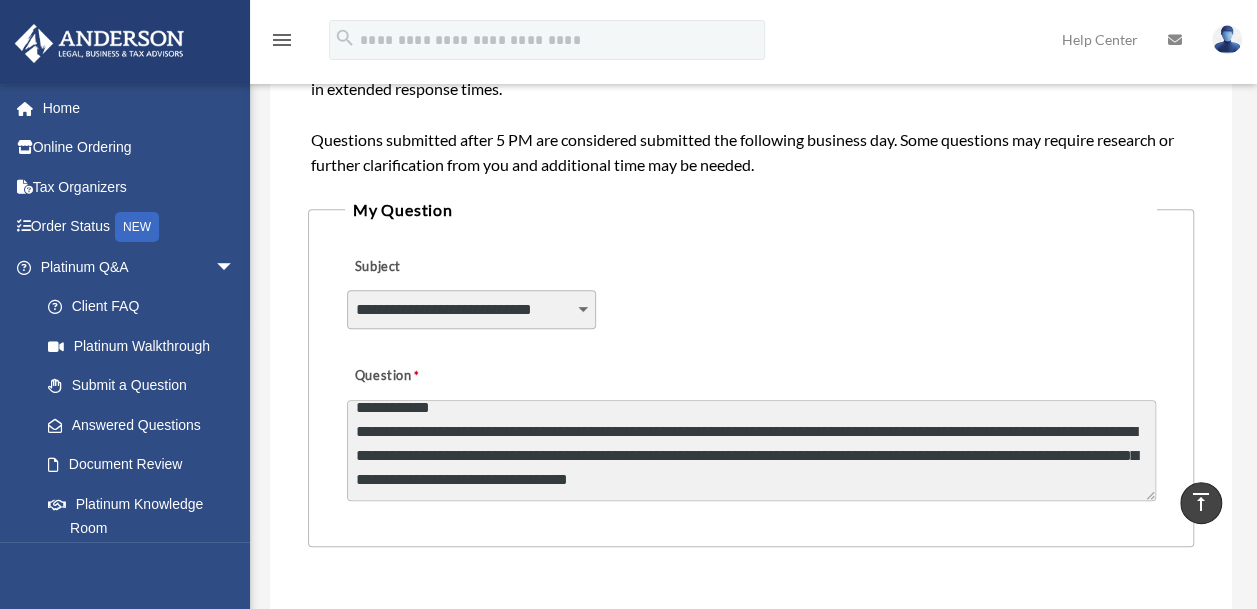 drag, startPoint x: 803, startPoint y: 458, endPoint x: 669, endPoint y: 459, distance: 134.00374 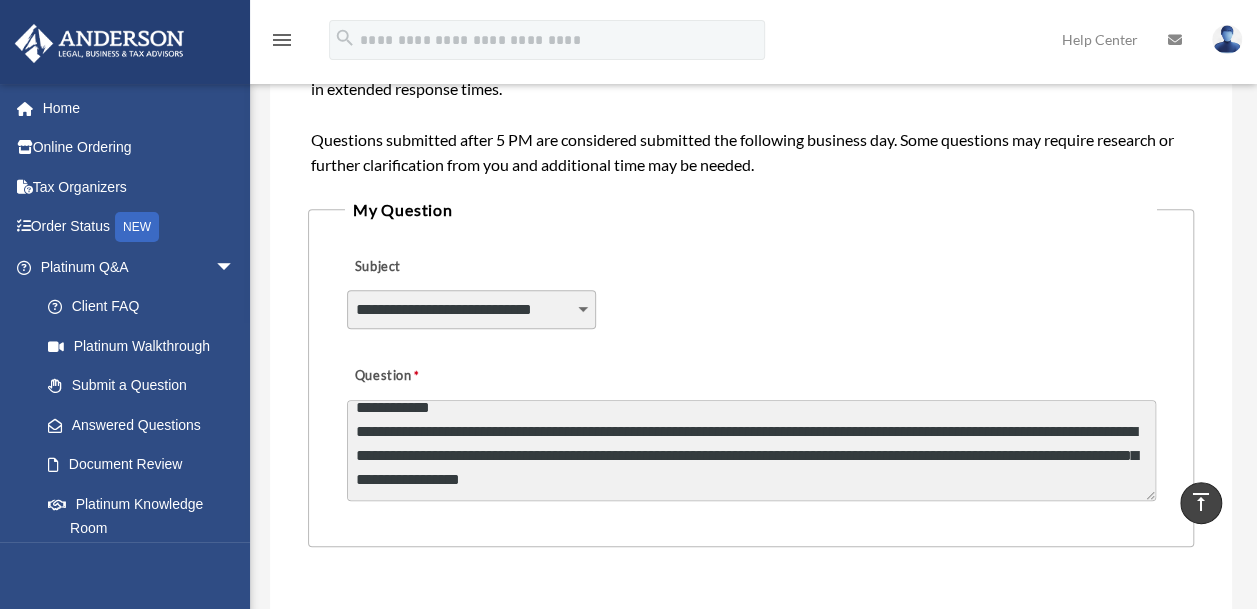 drag, startPoint x: 556, startPoint y: 484, endPoint x: 530, endPoint y: 484, distance: 26 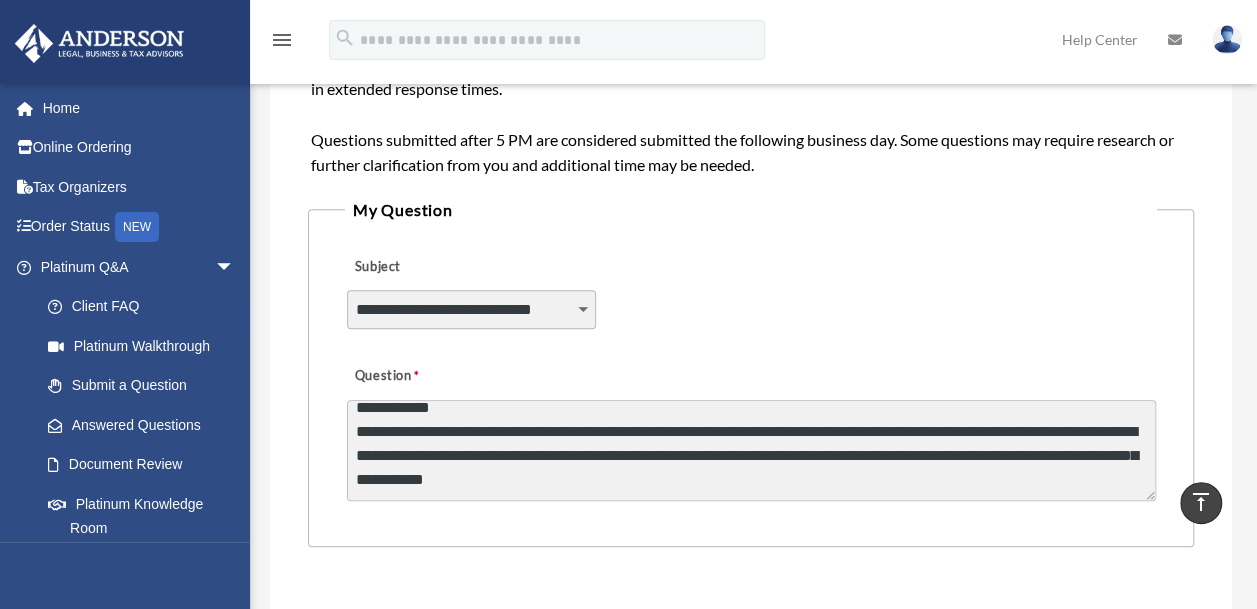 scroll, scrollTop: 32, scrollLeft: 0, axis: vertical 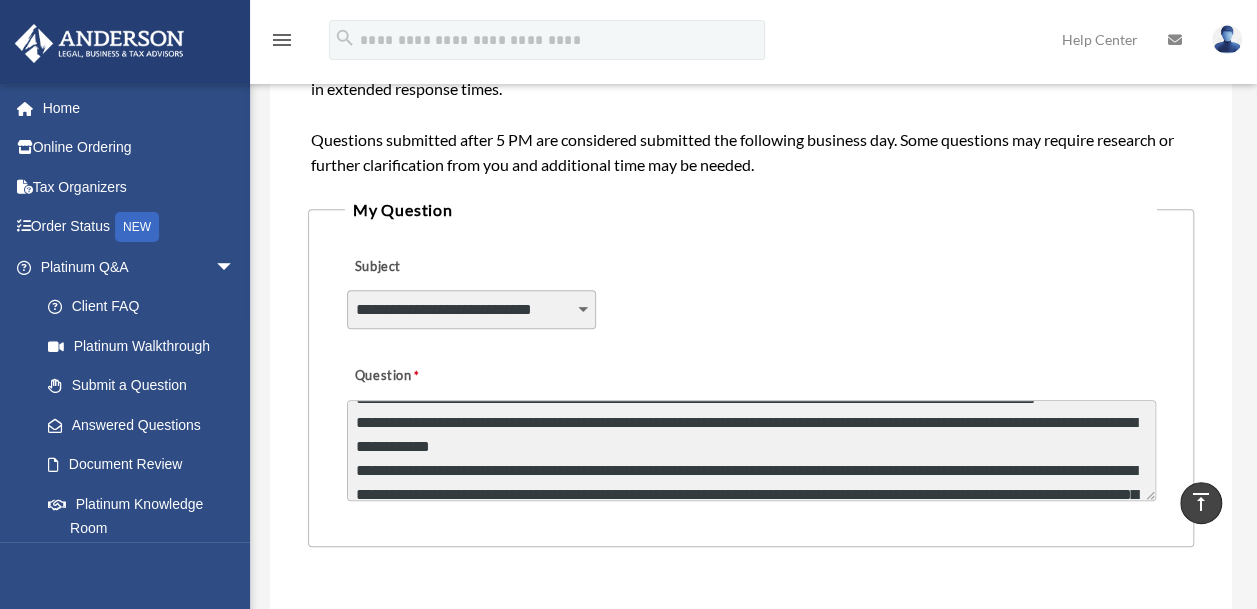 click on "**********" at bounding box center (751, 450) 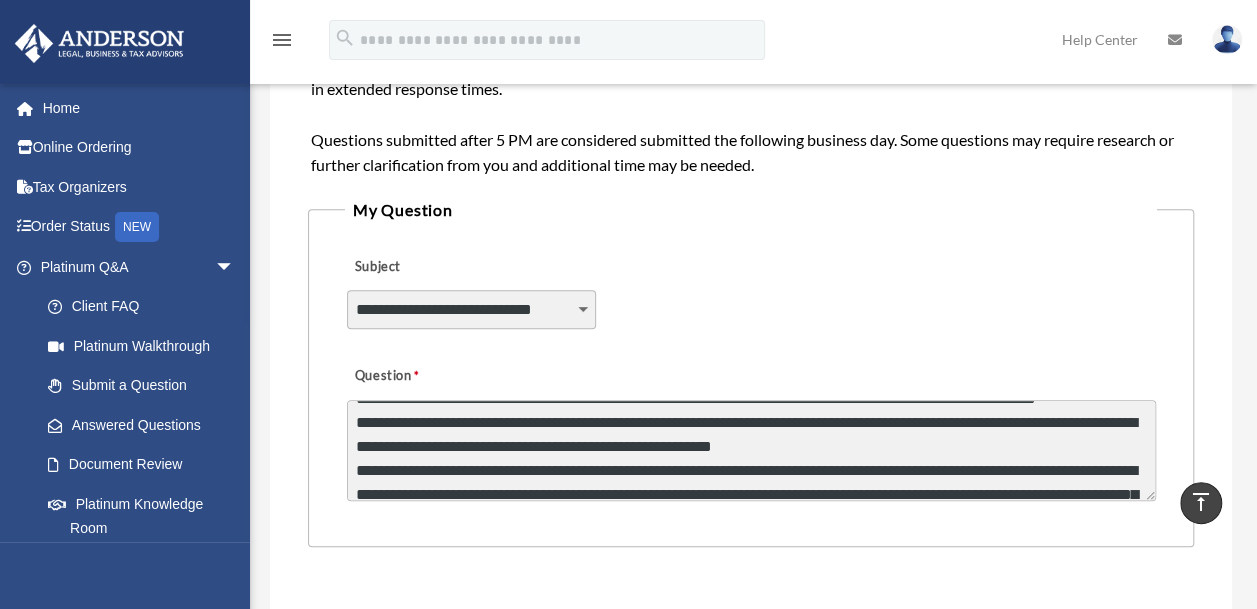 scroll, scrollTop: 0, scrollLeft: 0, axis: both 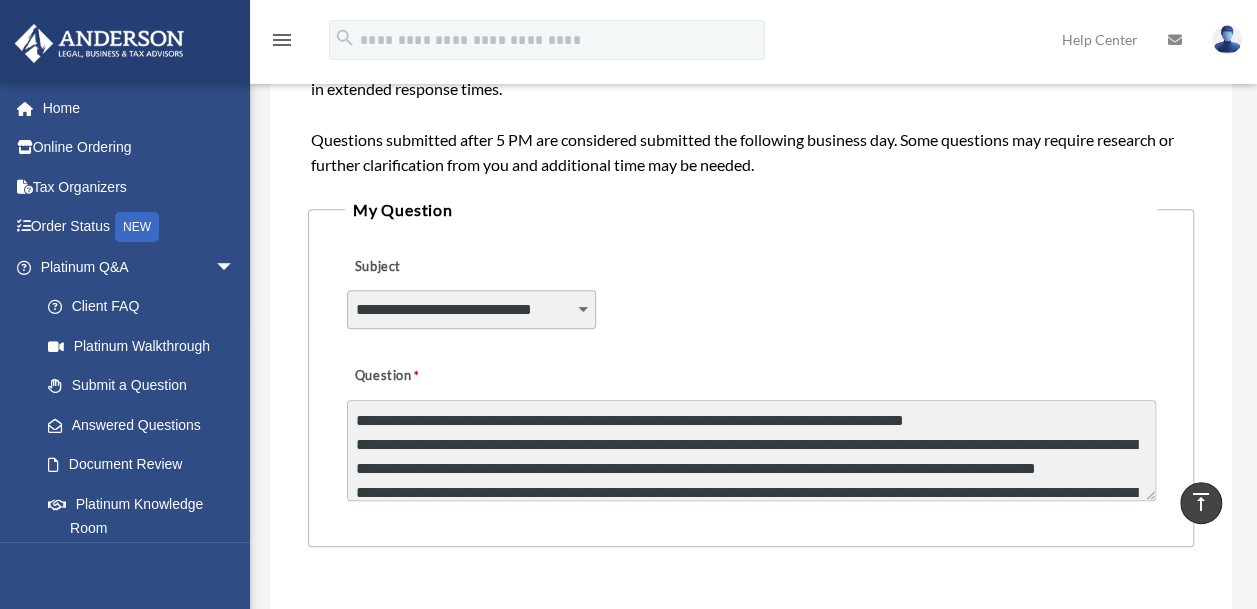 click on "**********" at bounding box center [751, 450] 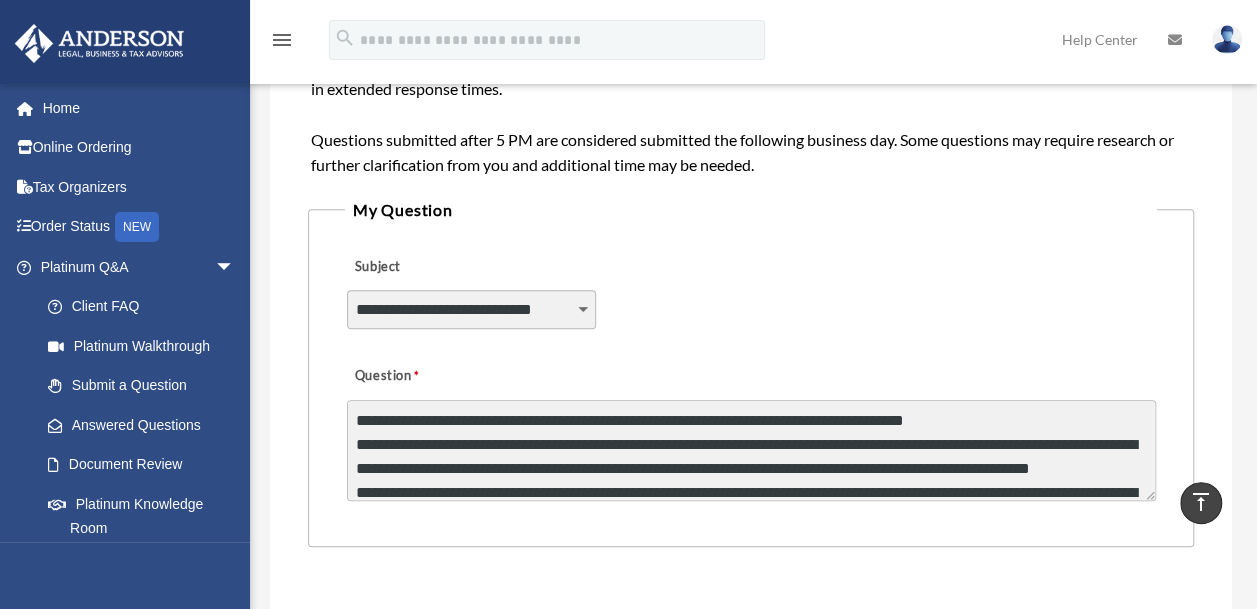 scroll, scrollTop: 2, scrollLeft: 0, axis: vertical 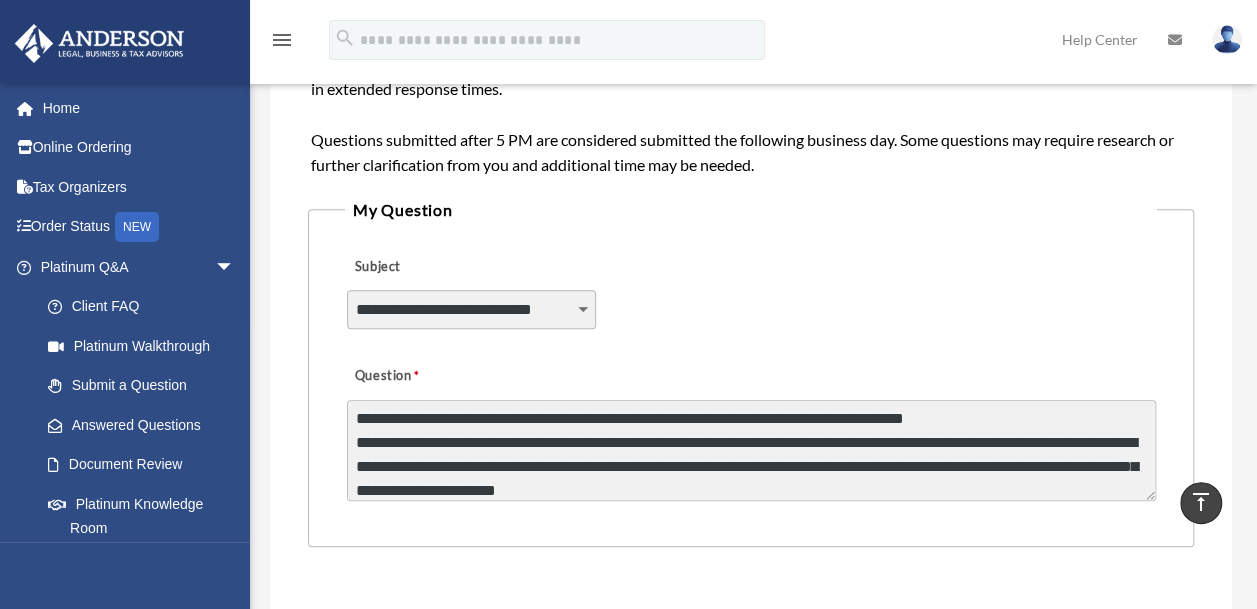 click on "**********" at bounding box center [751, 450] 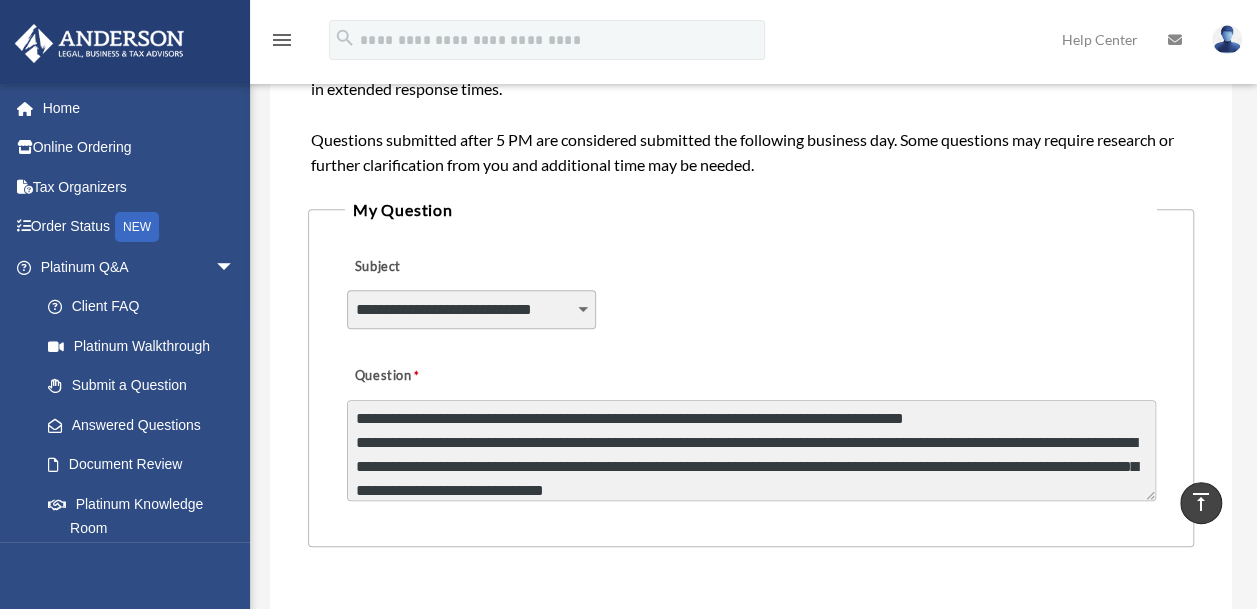 click on "**********" at bounding box center (751, 450) 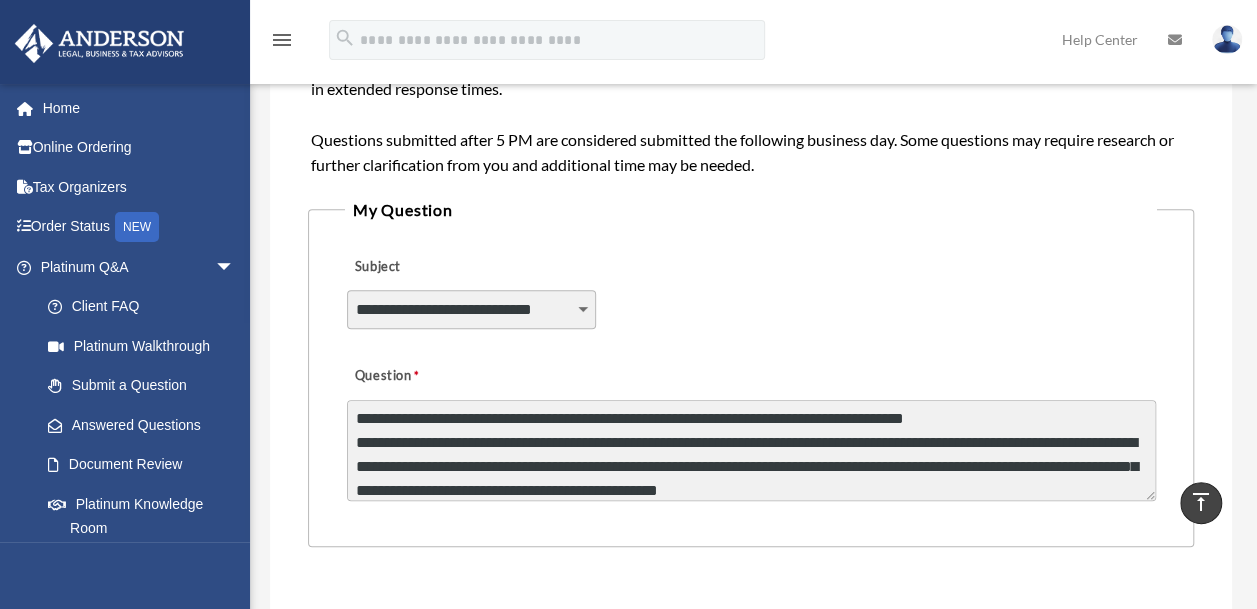 click on "**********" at bounding box center [751, 450] 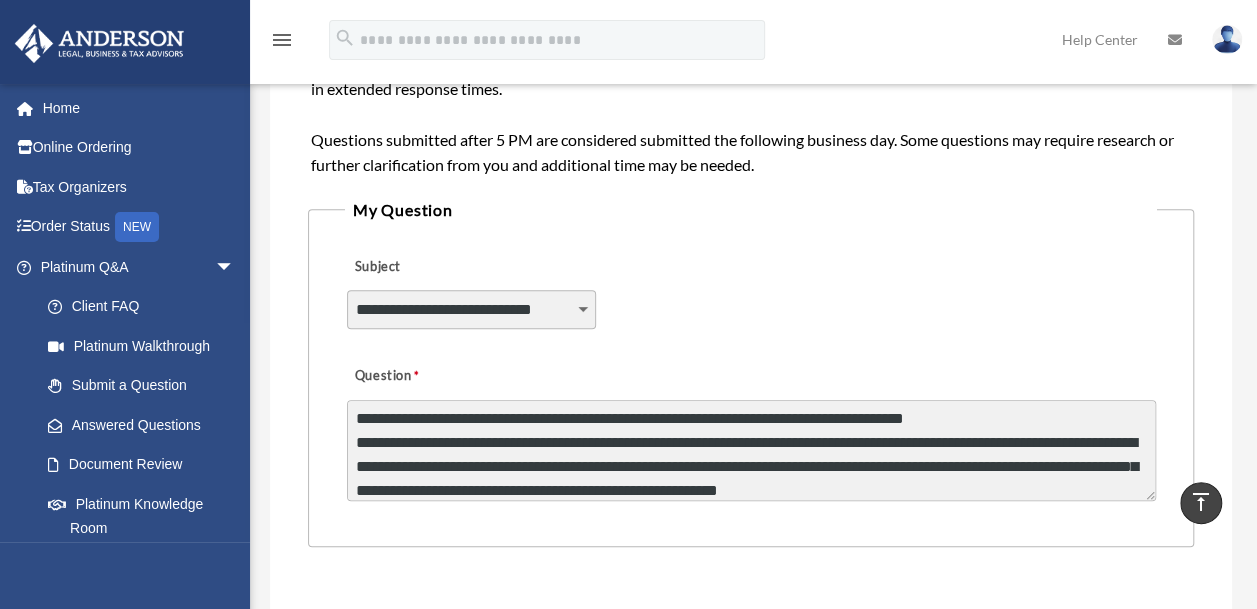 click on "**********" at bounding box center [751, 450] 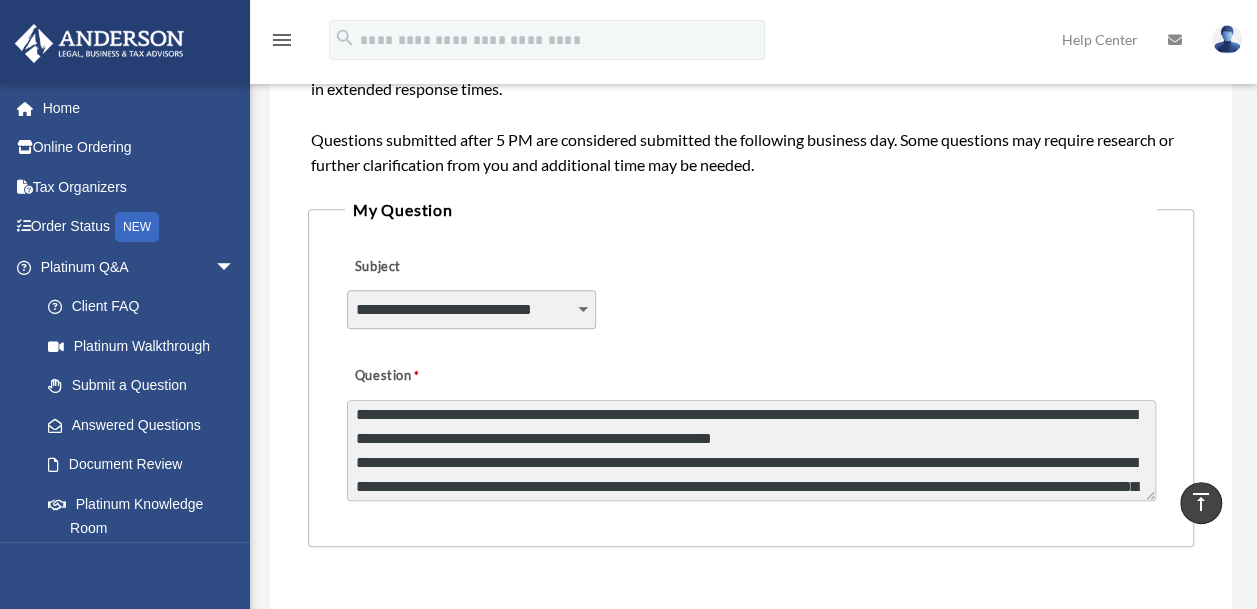 scroll, scrollTop: 132, scrollLeft: 0, axis: vertical 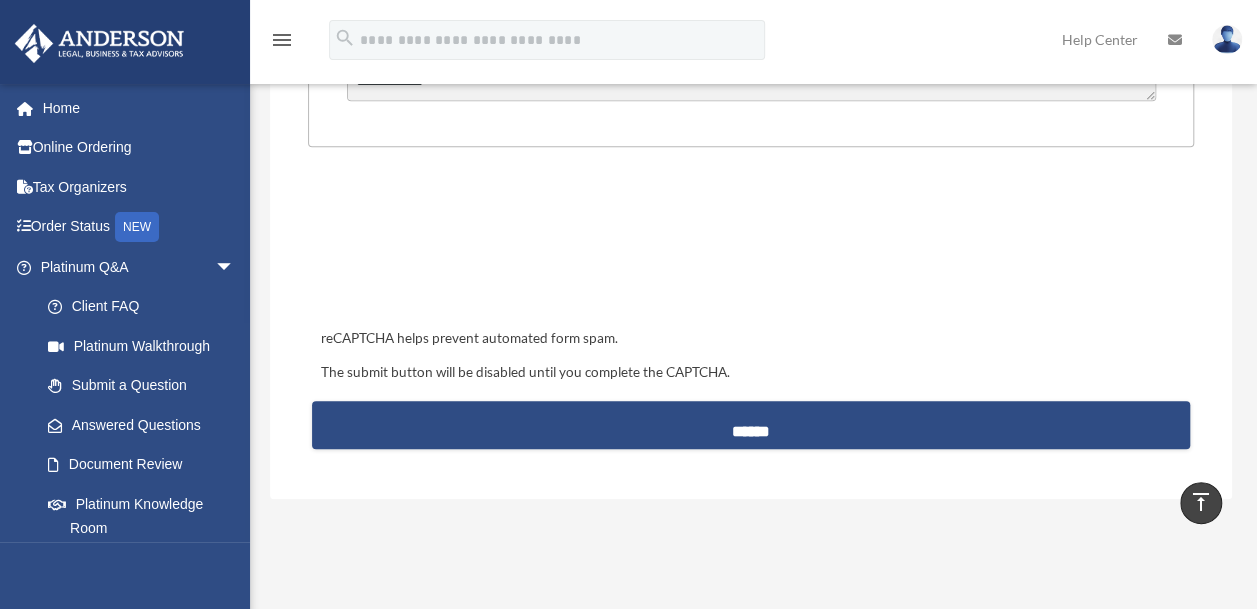 type on "**********" 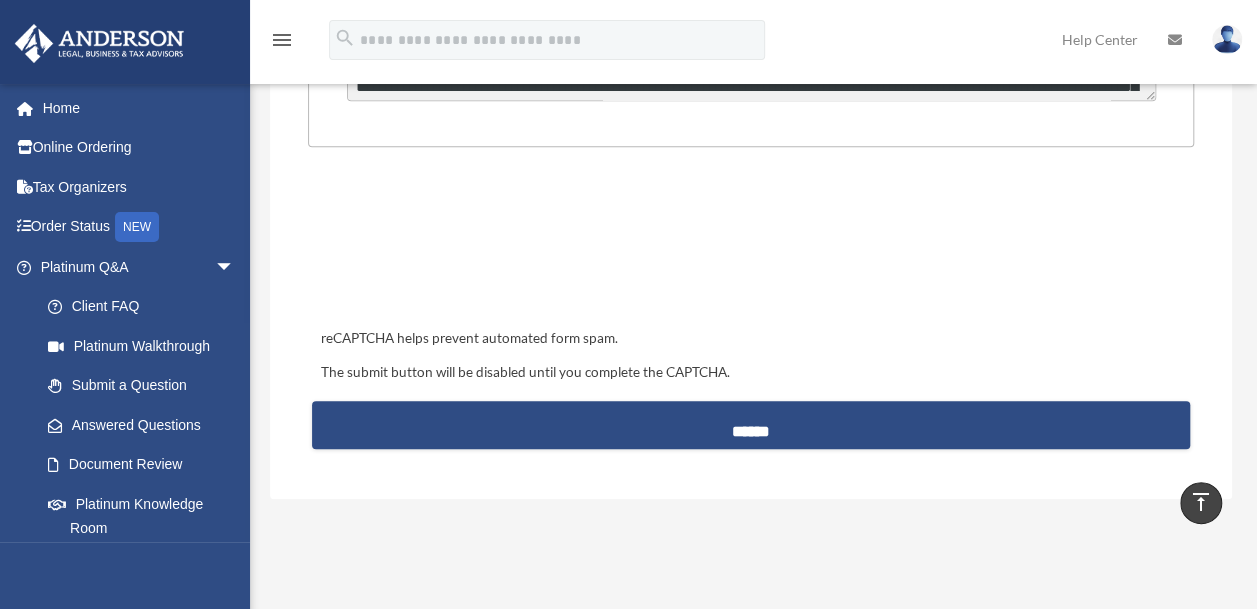 scroll, scrollTop: 818, scrollLeft: 0, axis: vertical 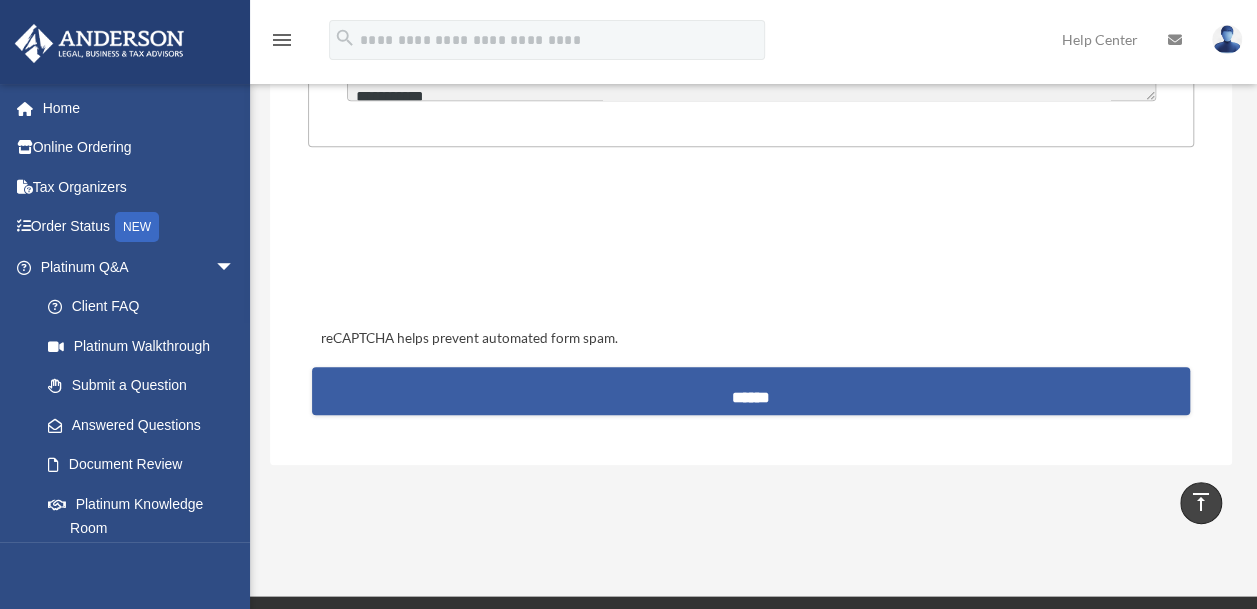 click on "******" at bounding box center (750, 391) 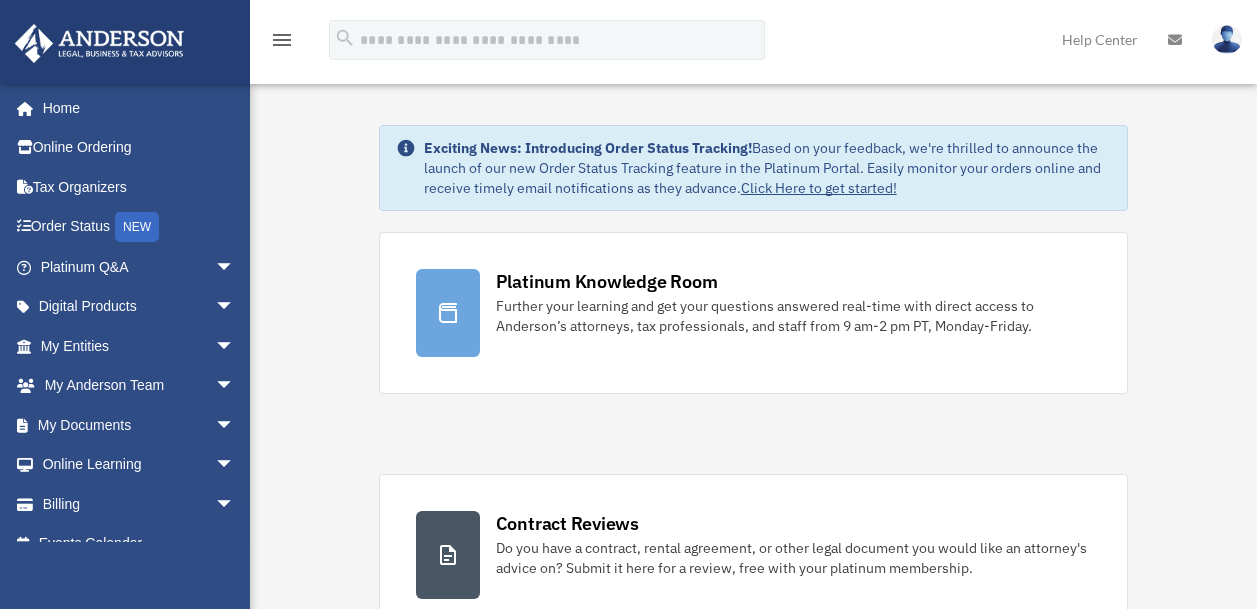 scroll, scrollTop: 0, scrollLeft: 0, axis: both 